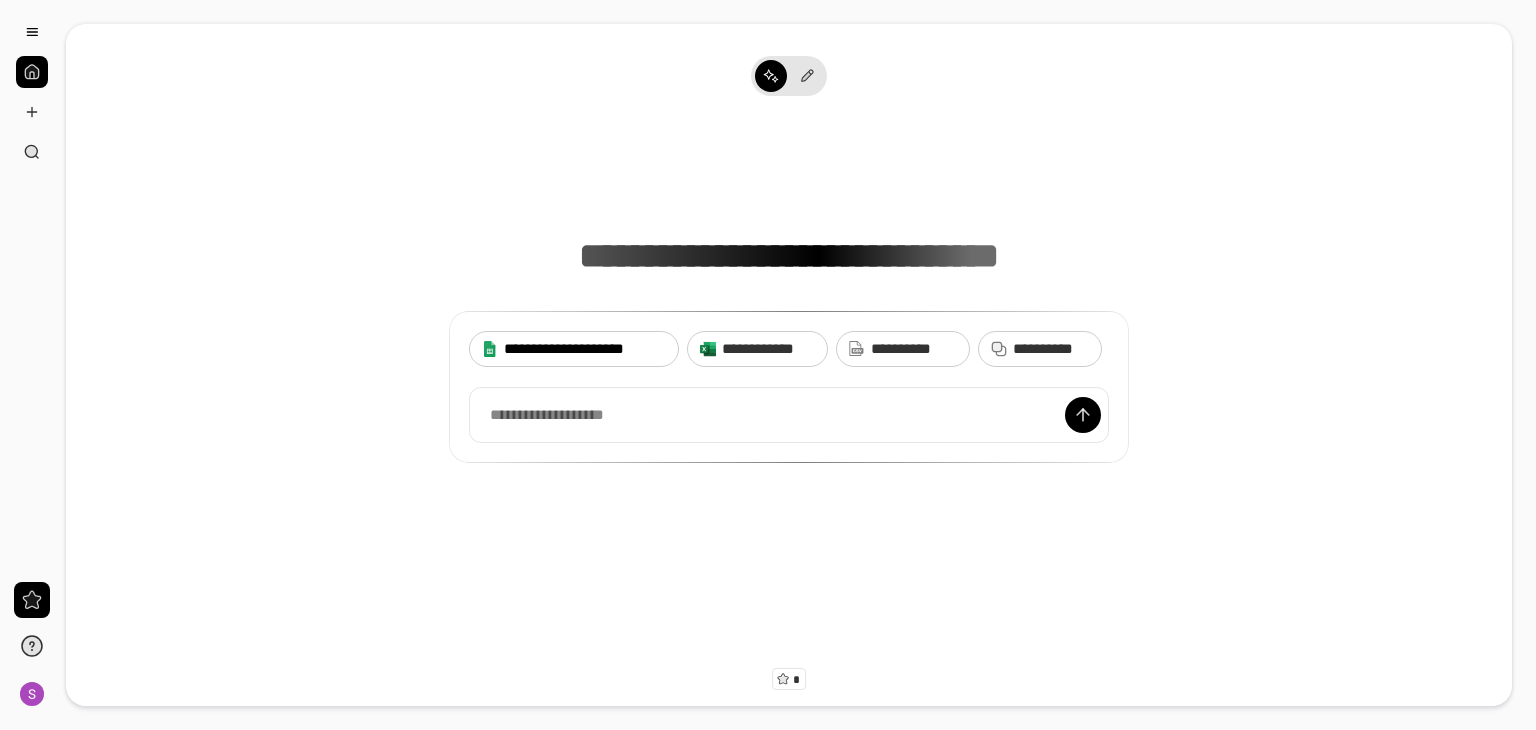 scroll, scrollTop: 0, scrollLeft: 0, axis: both 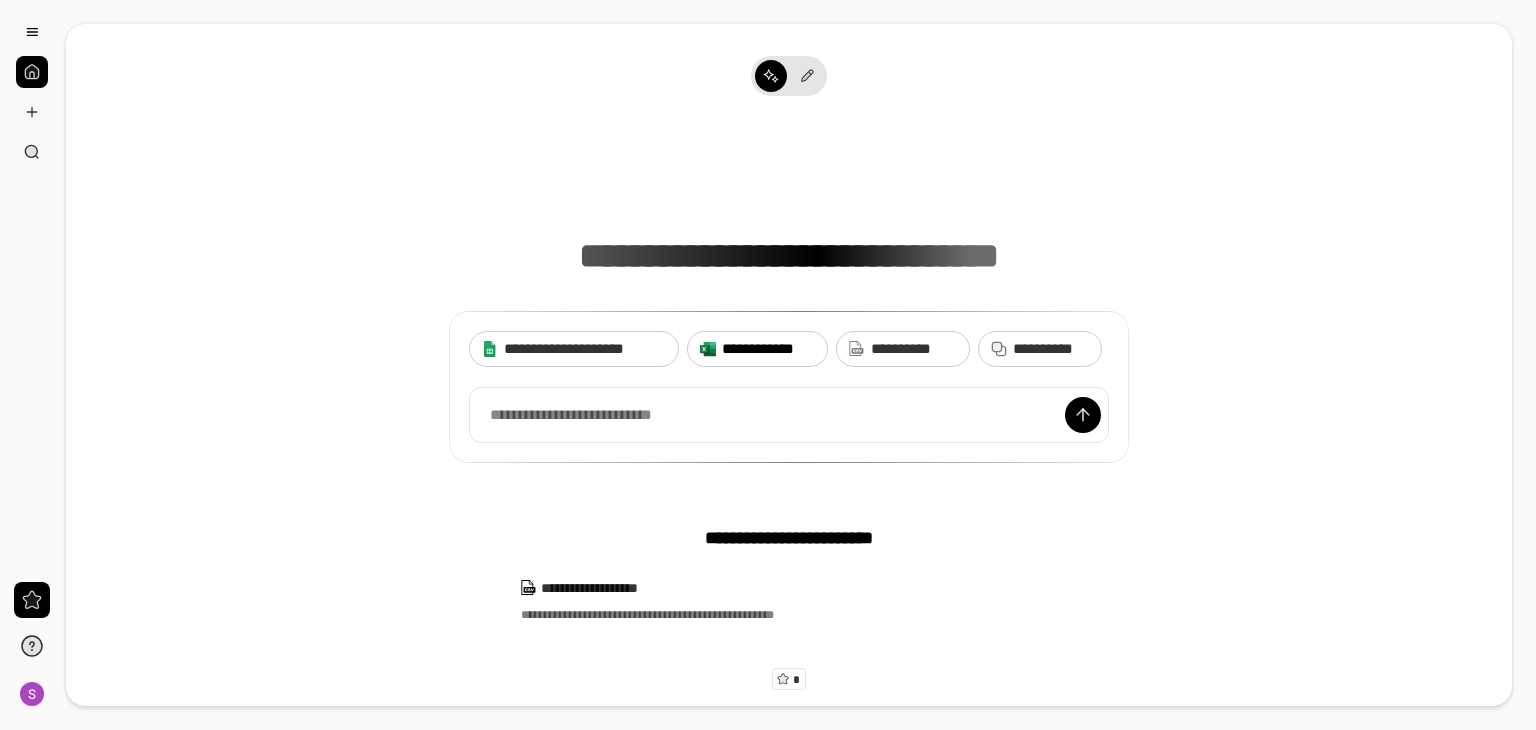 click on "**********" at bounding box center [768, 349] 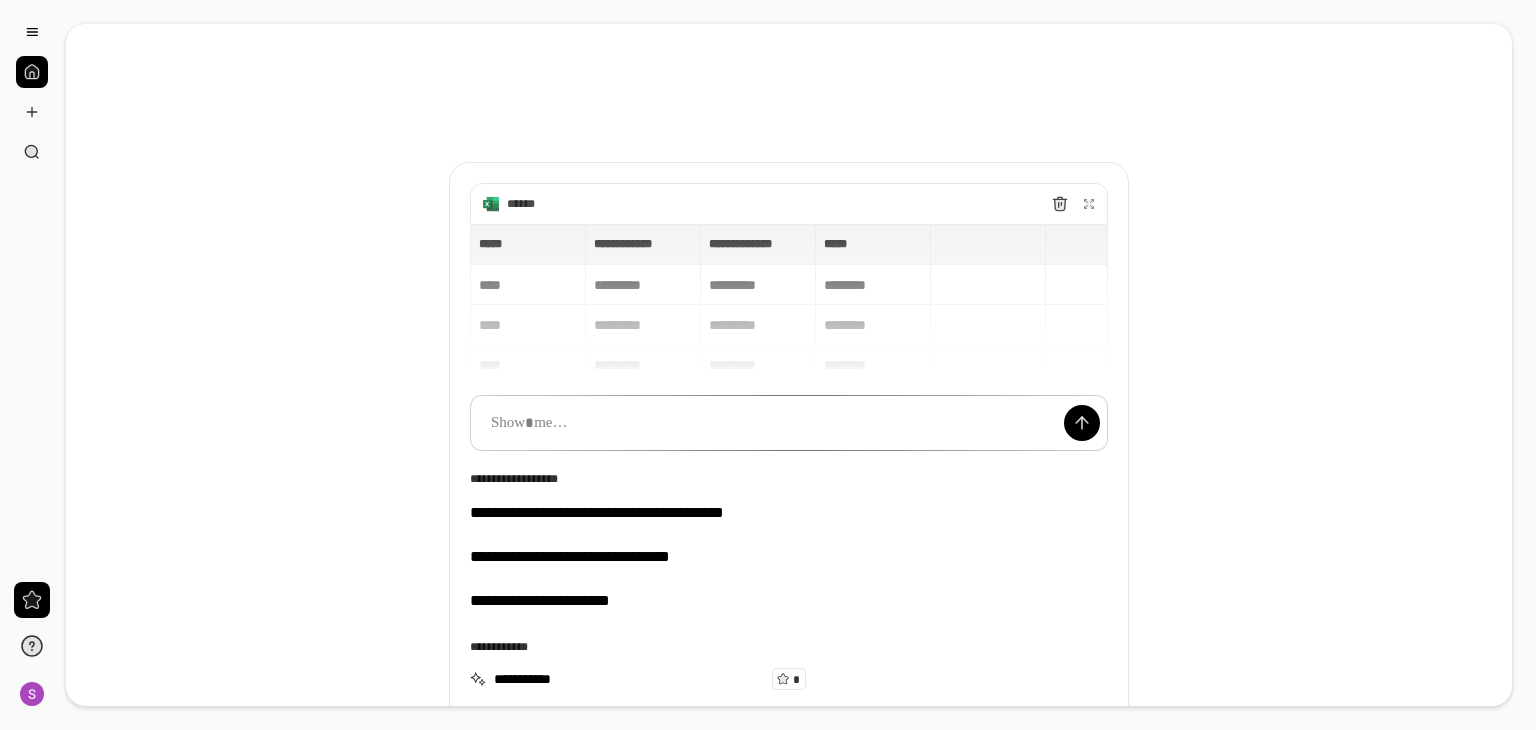 type 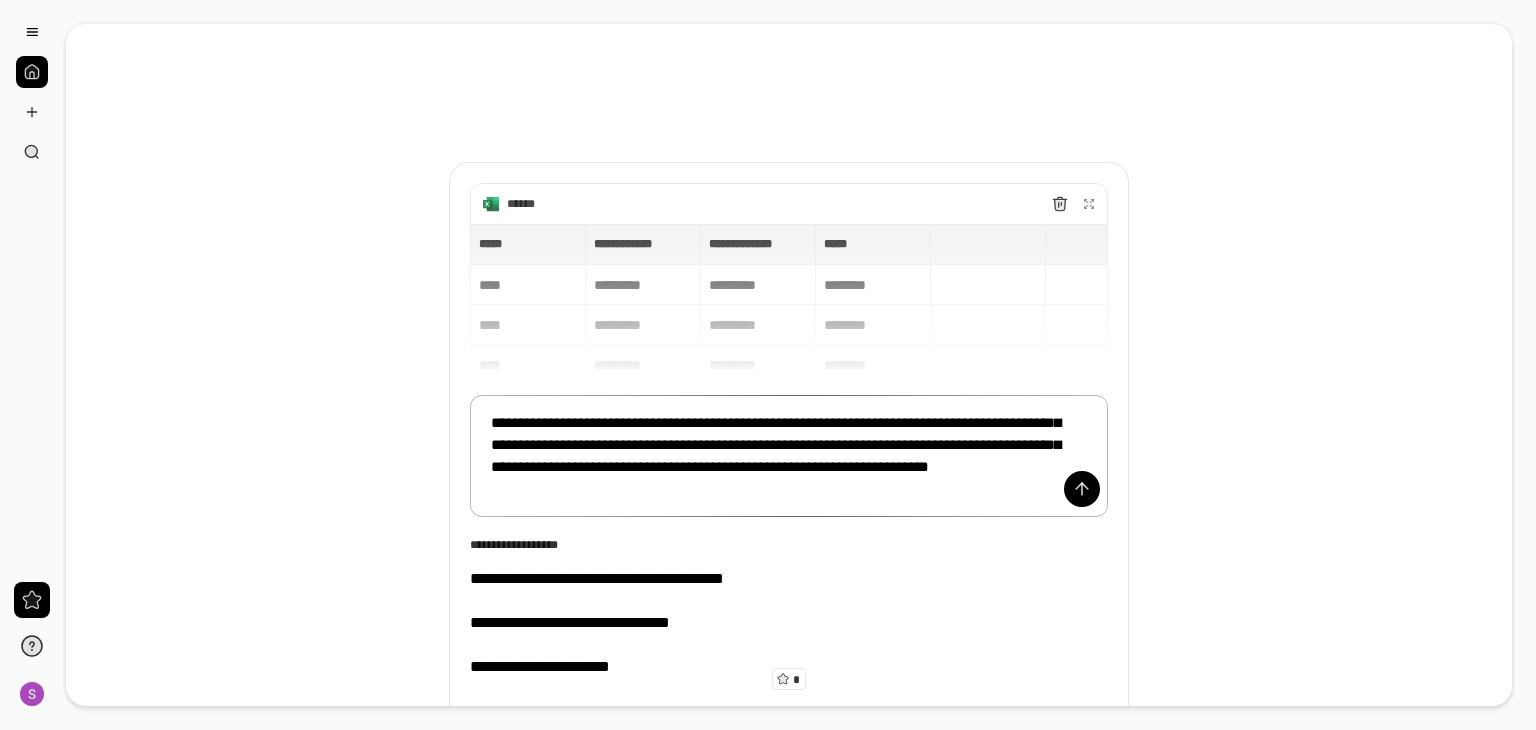 drag, startPoint x: 823, startPoint y: 445, endPoint x: 948, endPoint y: 466, distance: 126.751724 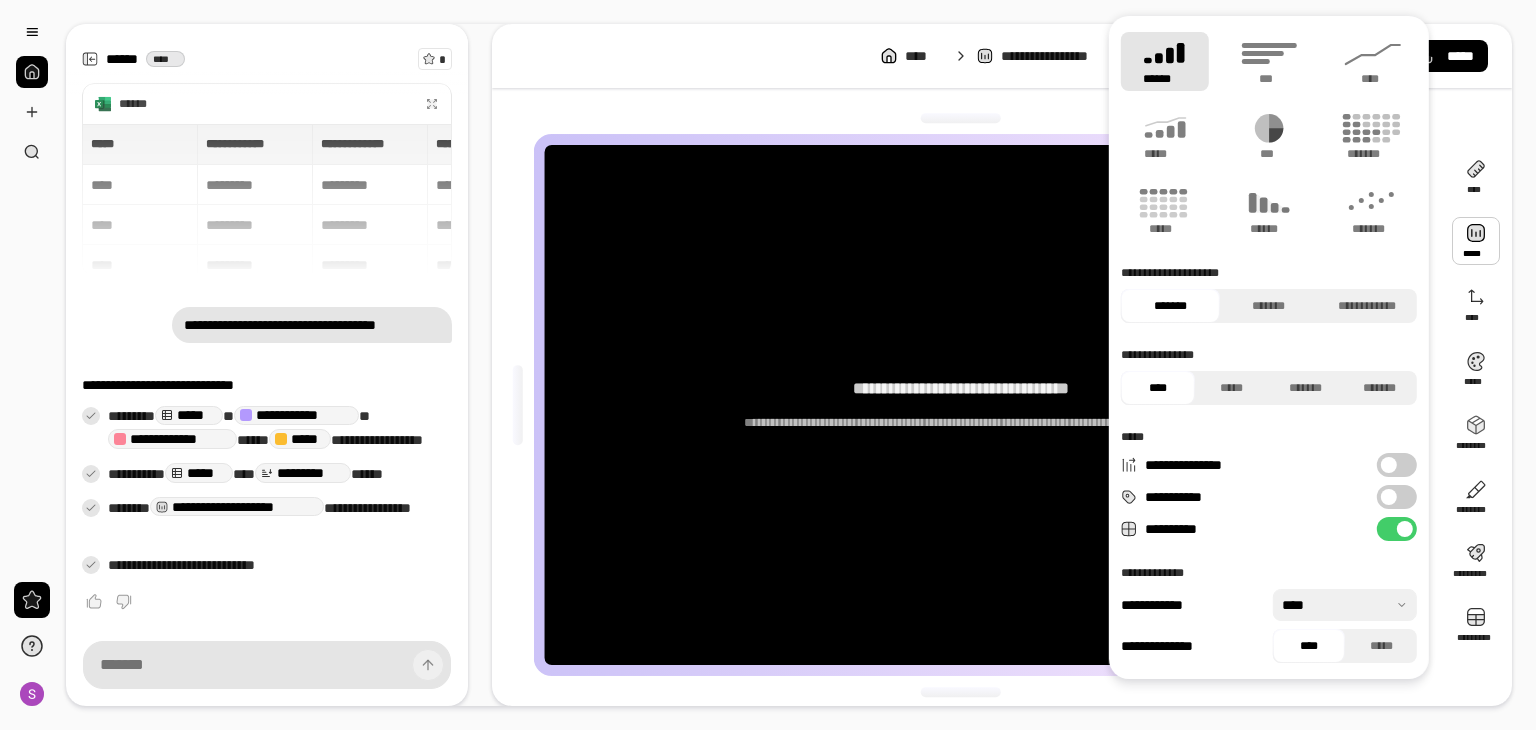 click at bounding box center (1476, 241) 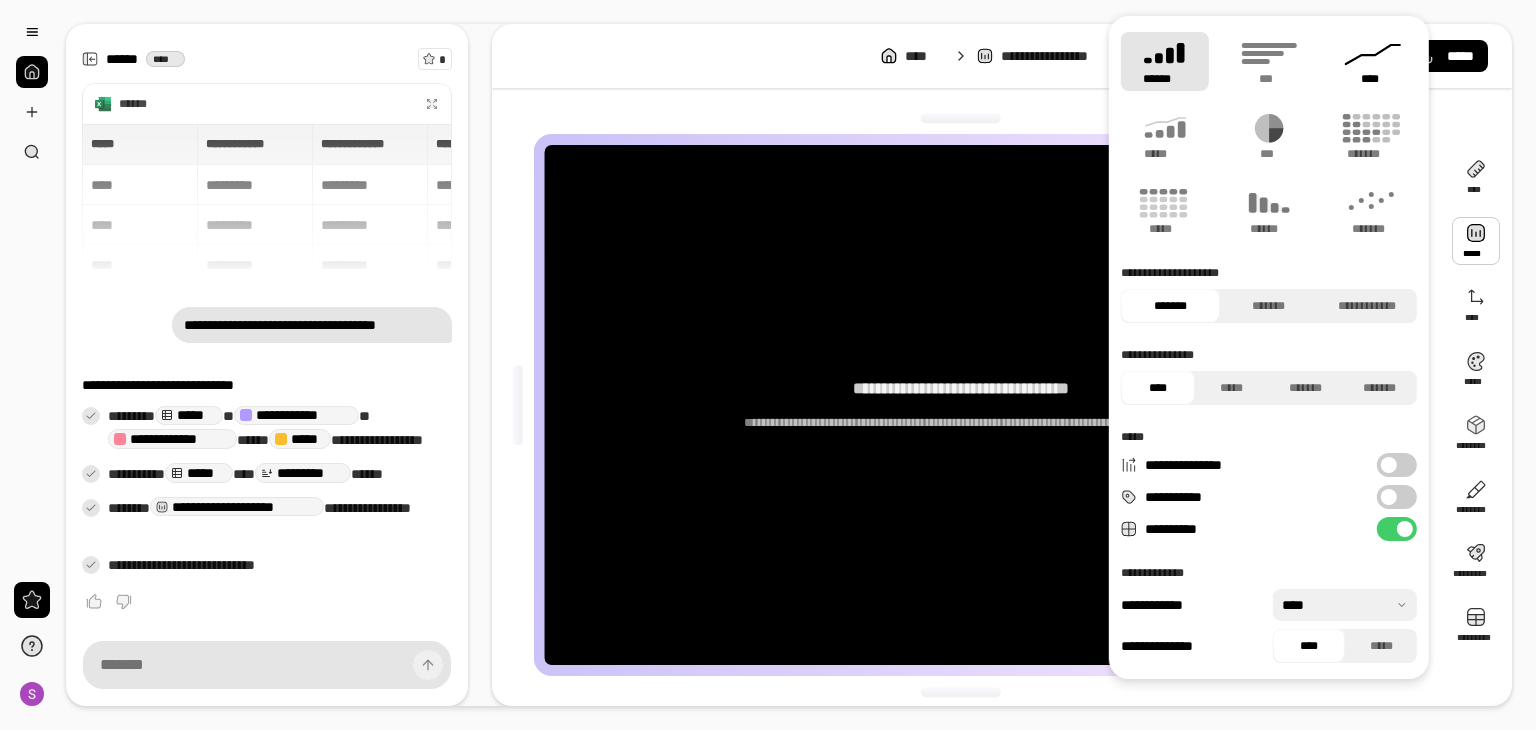 click 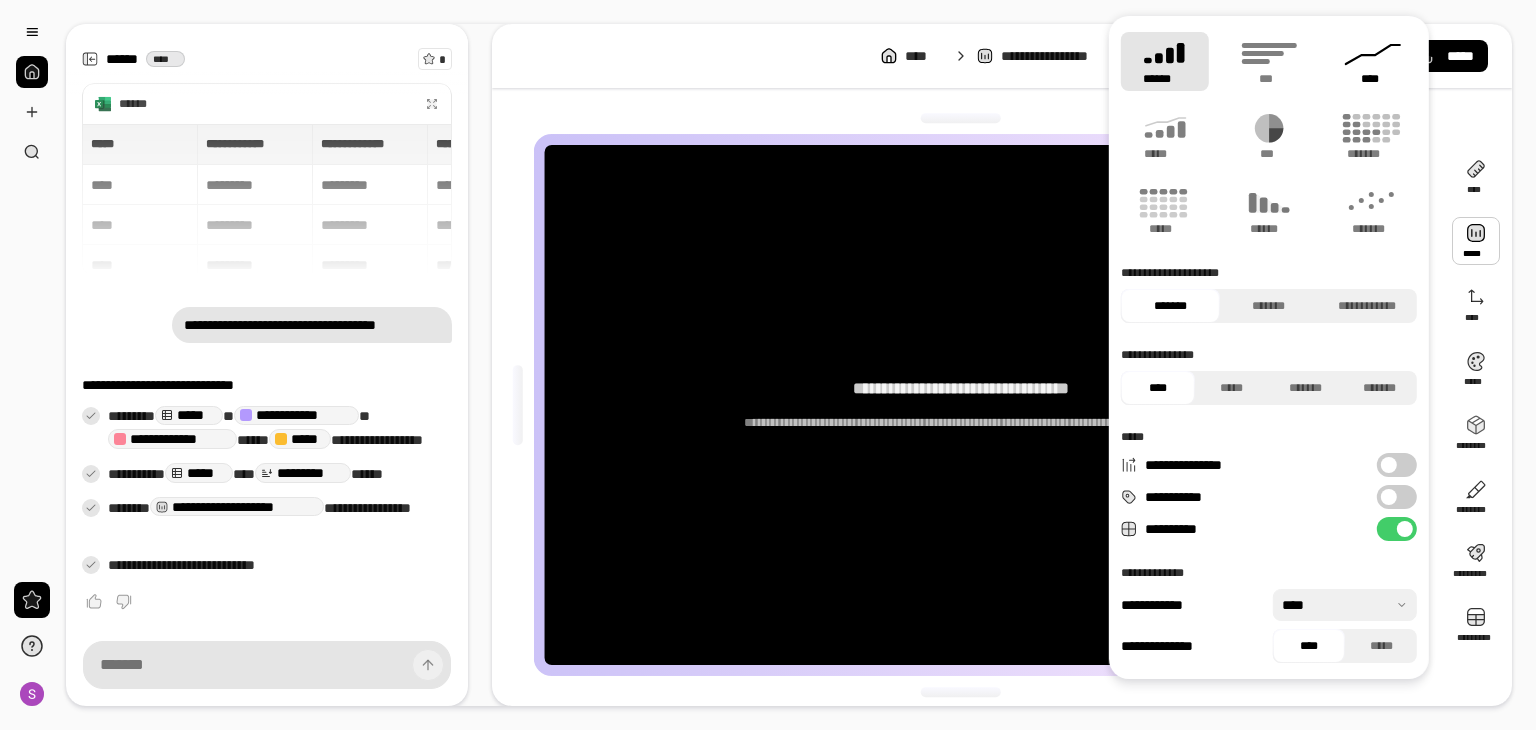 click on "****" at bounding box center (1373, 61) 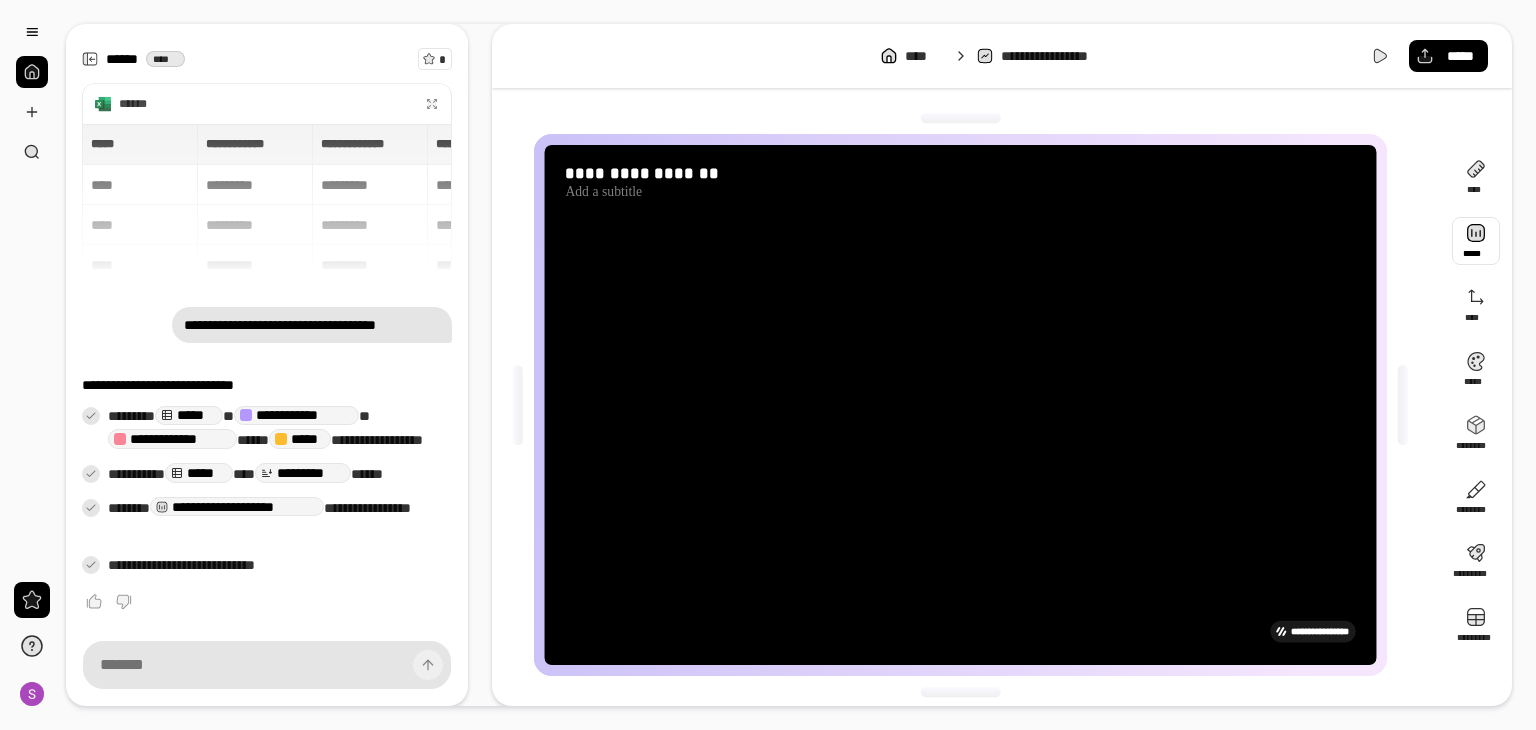 click at bounding box center [1476, 241] 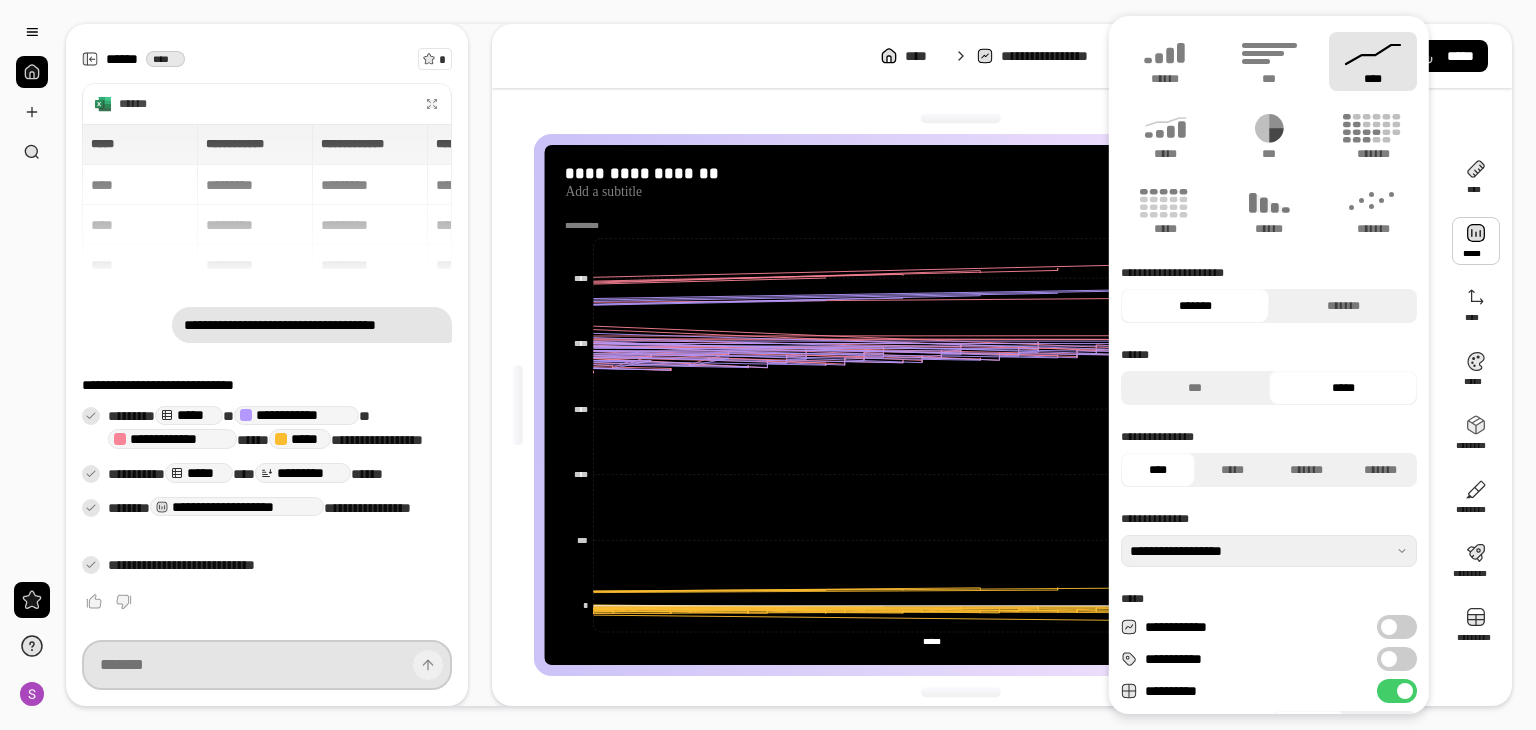 click at bounding box center (267, 665) 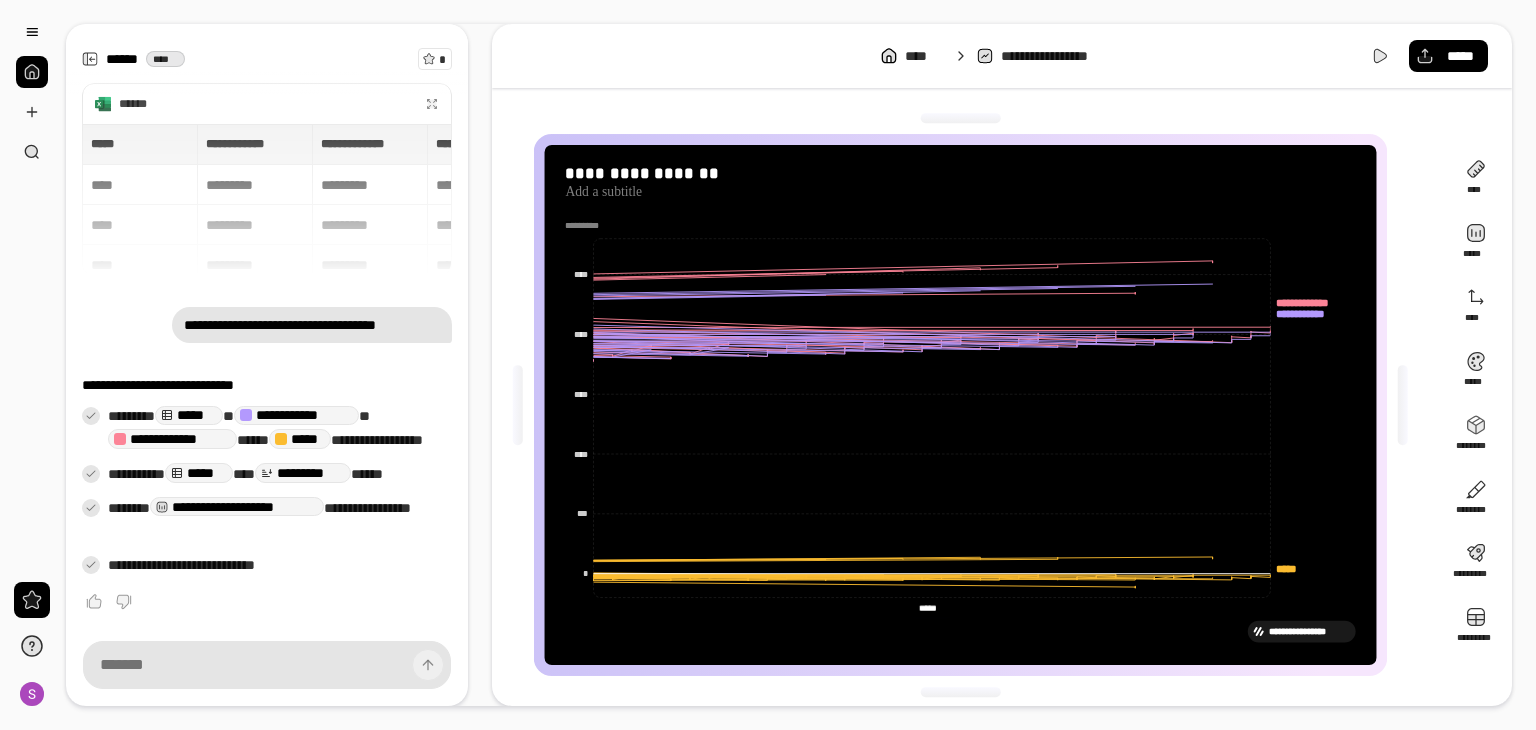 click on "*****" at bounding box center (931, 608) 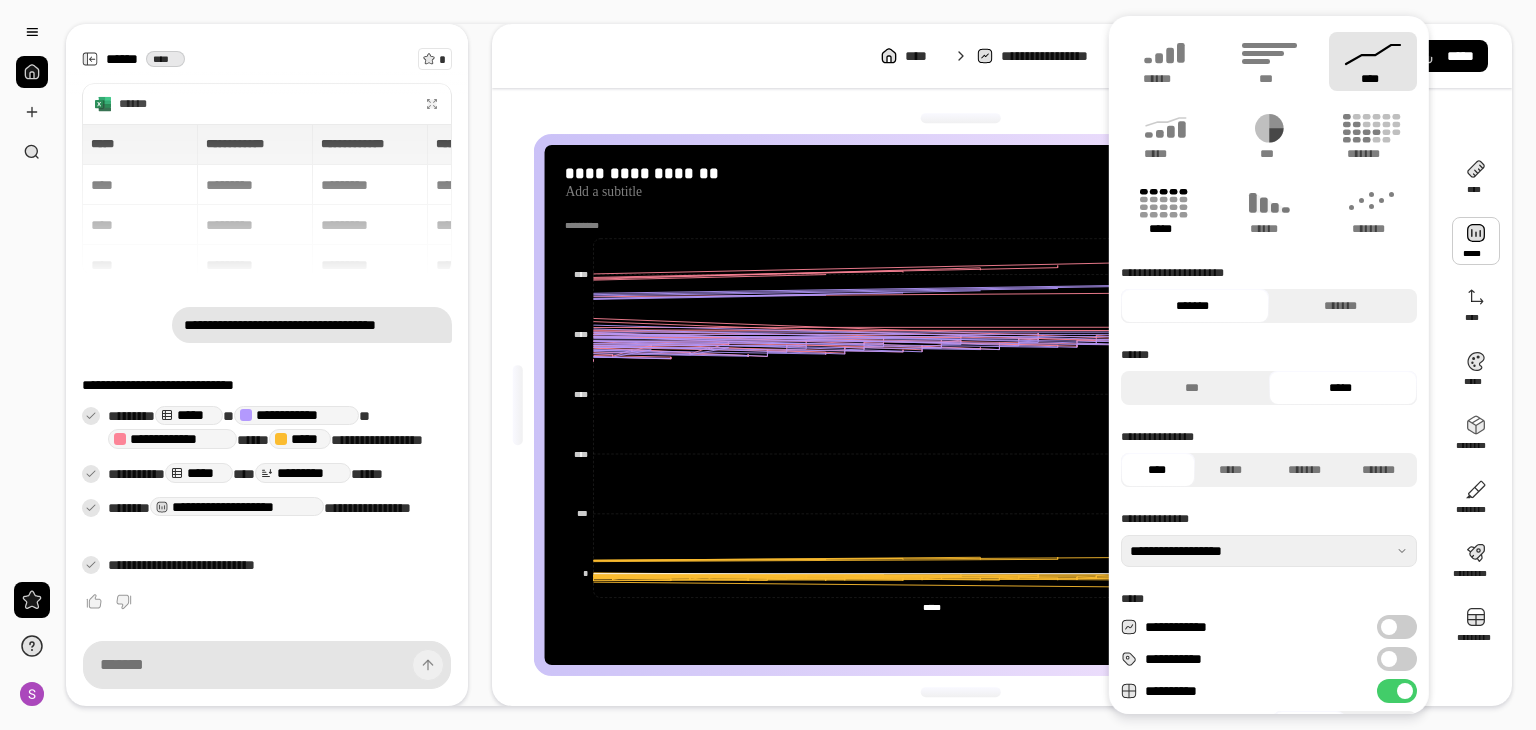 click 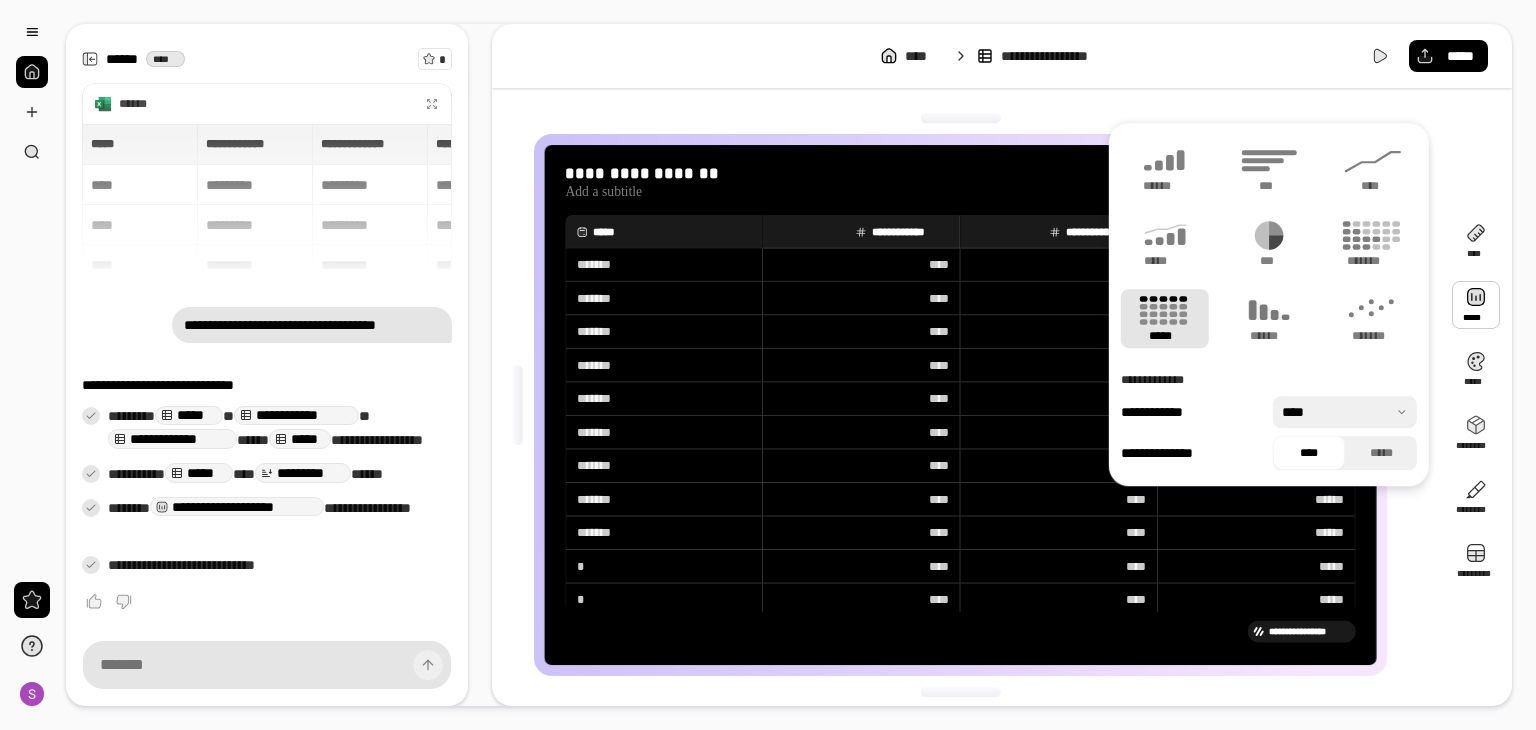 click on "*******" at bounding box center (664, 265) 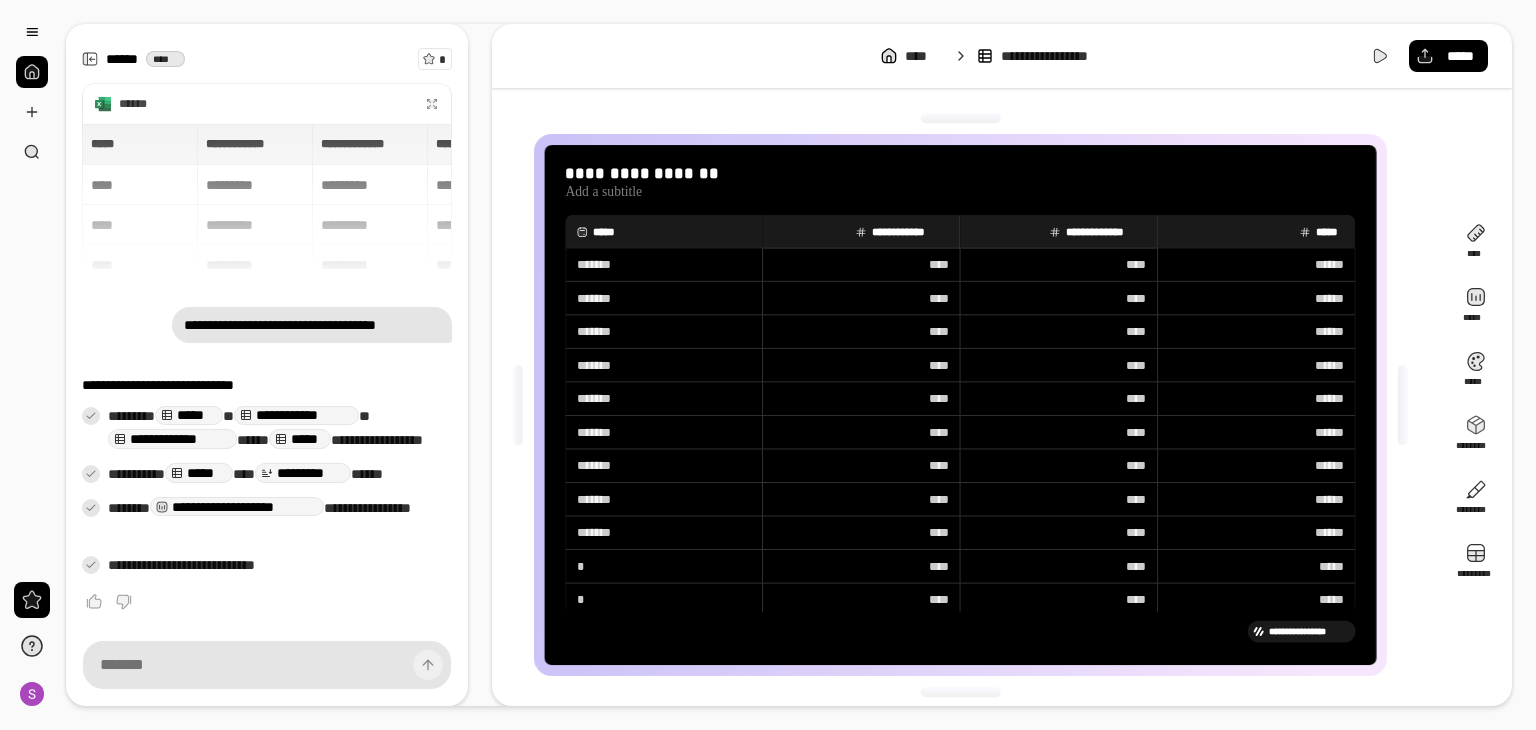 click on "*******" at bounding box center [664, 265] 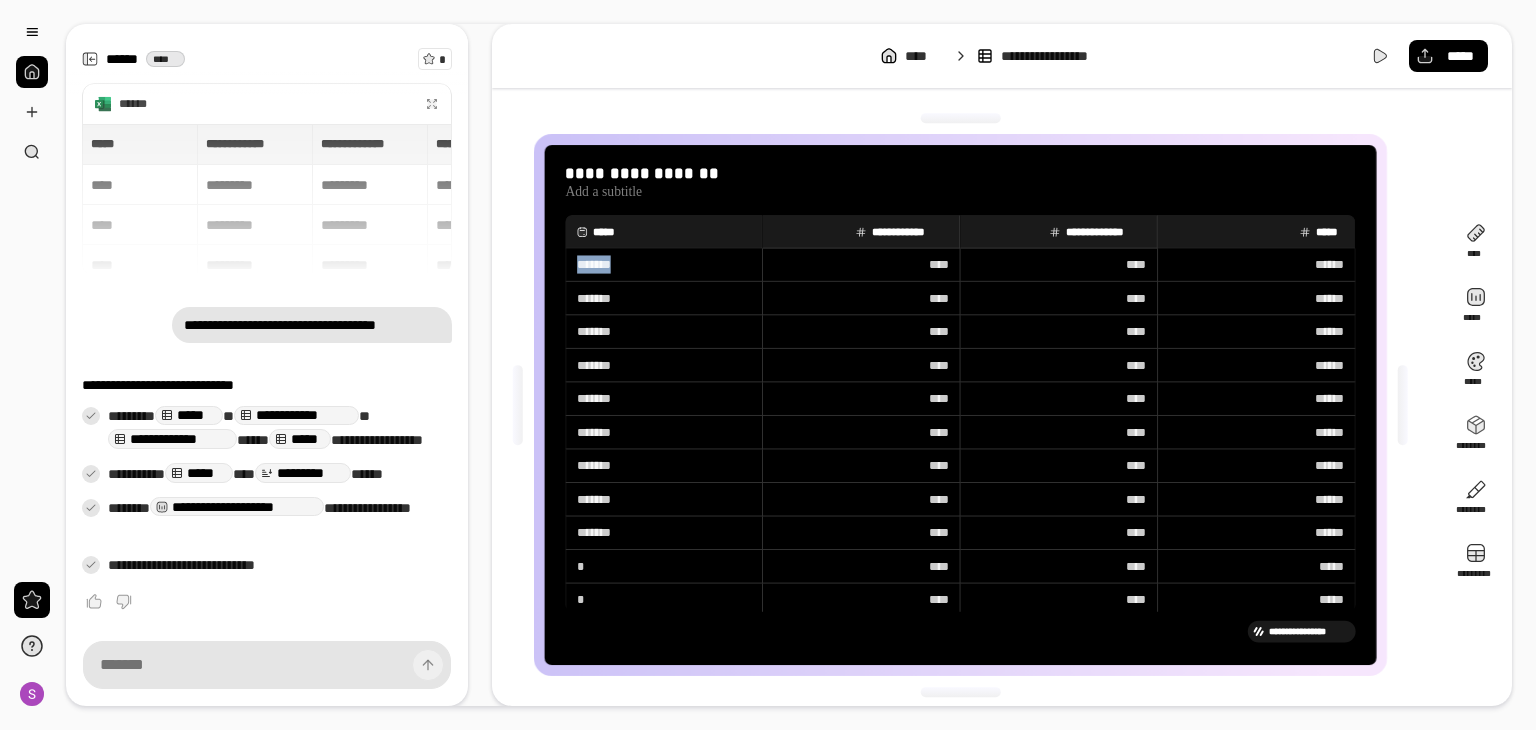 click on "*******" at bounding box center [664, 265] 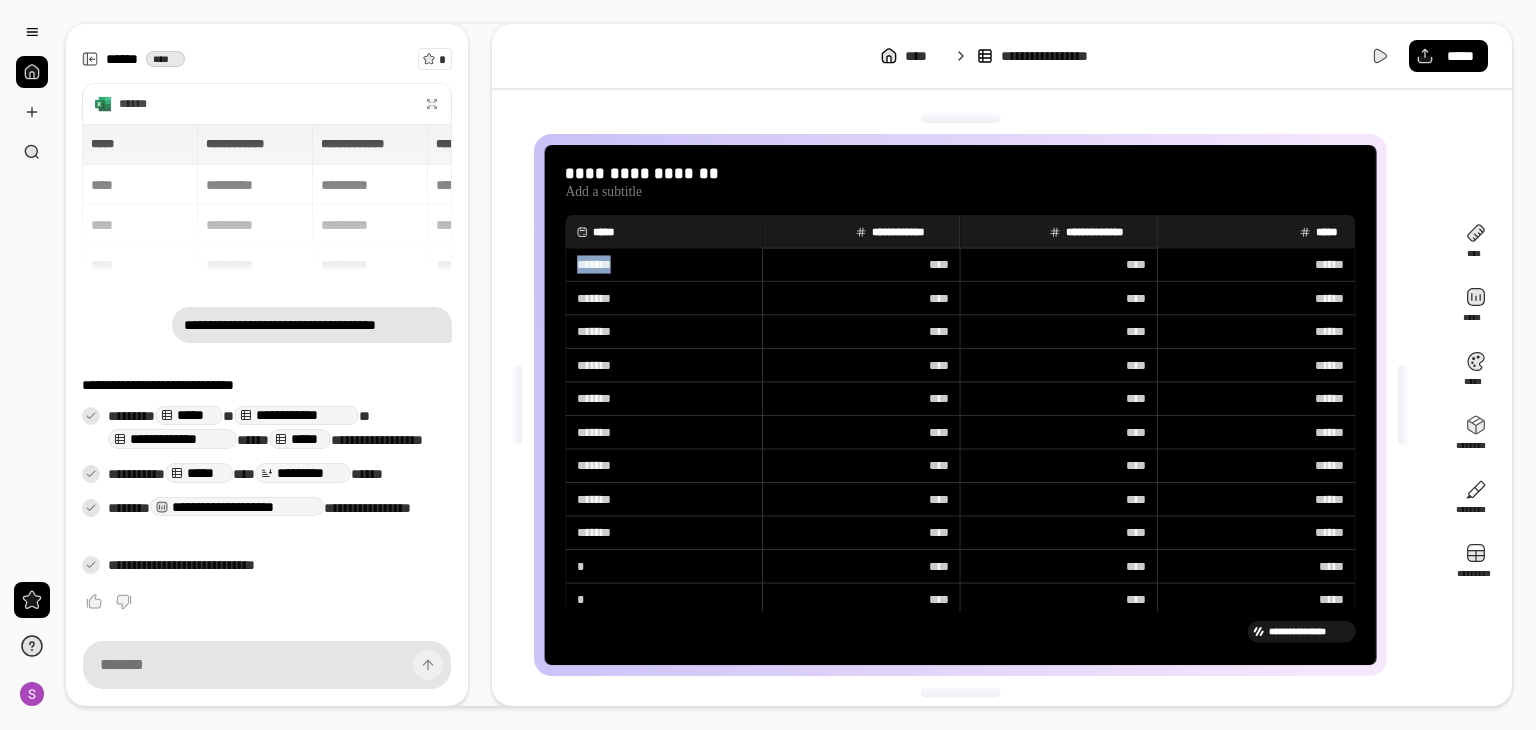click at bounding box center [32, 72] 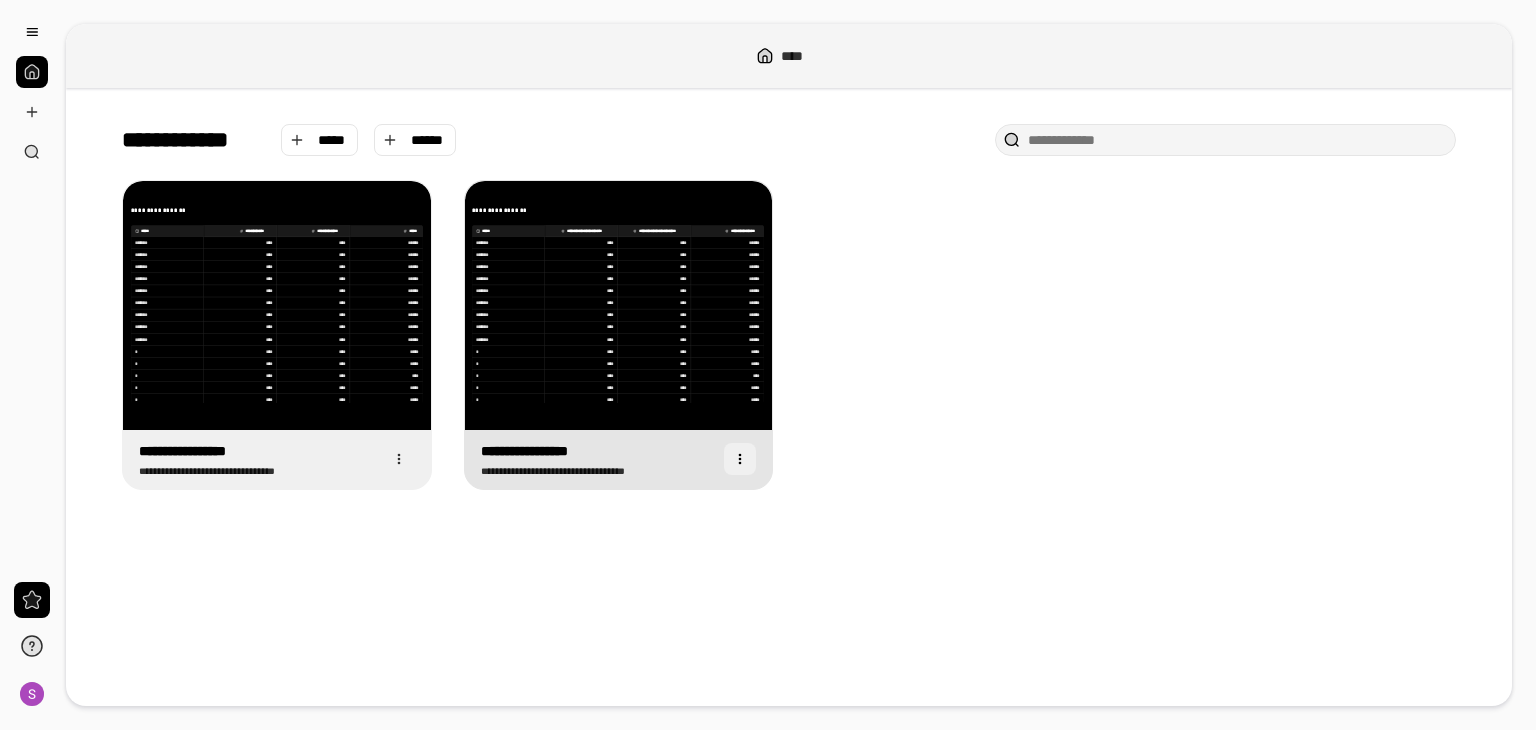 click at bounding box center (740, 459) 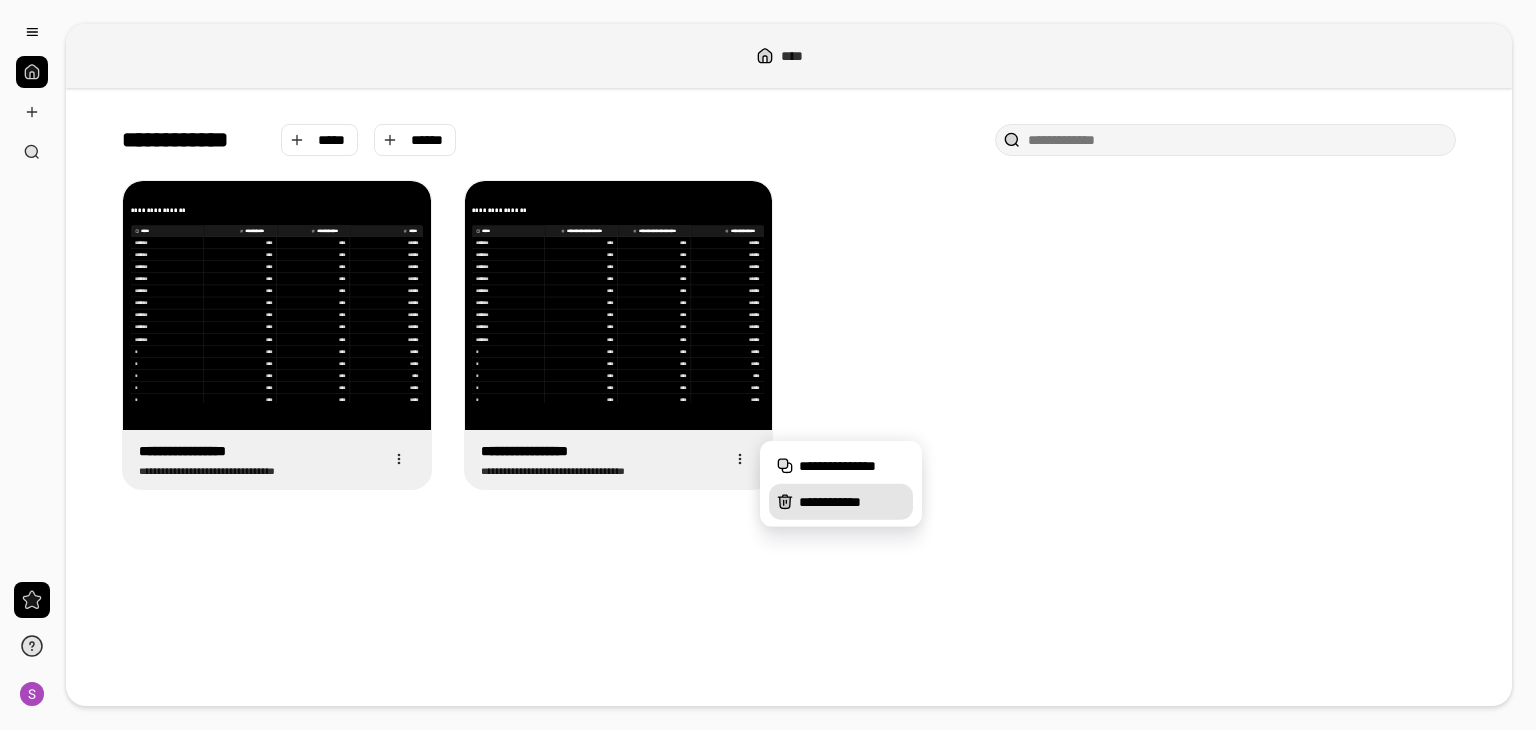 click on "**********" at bounding box center [852, 502] 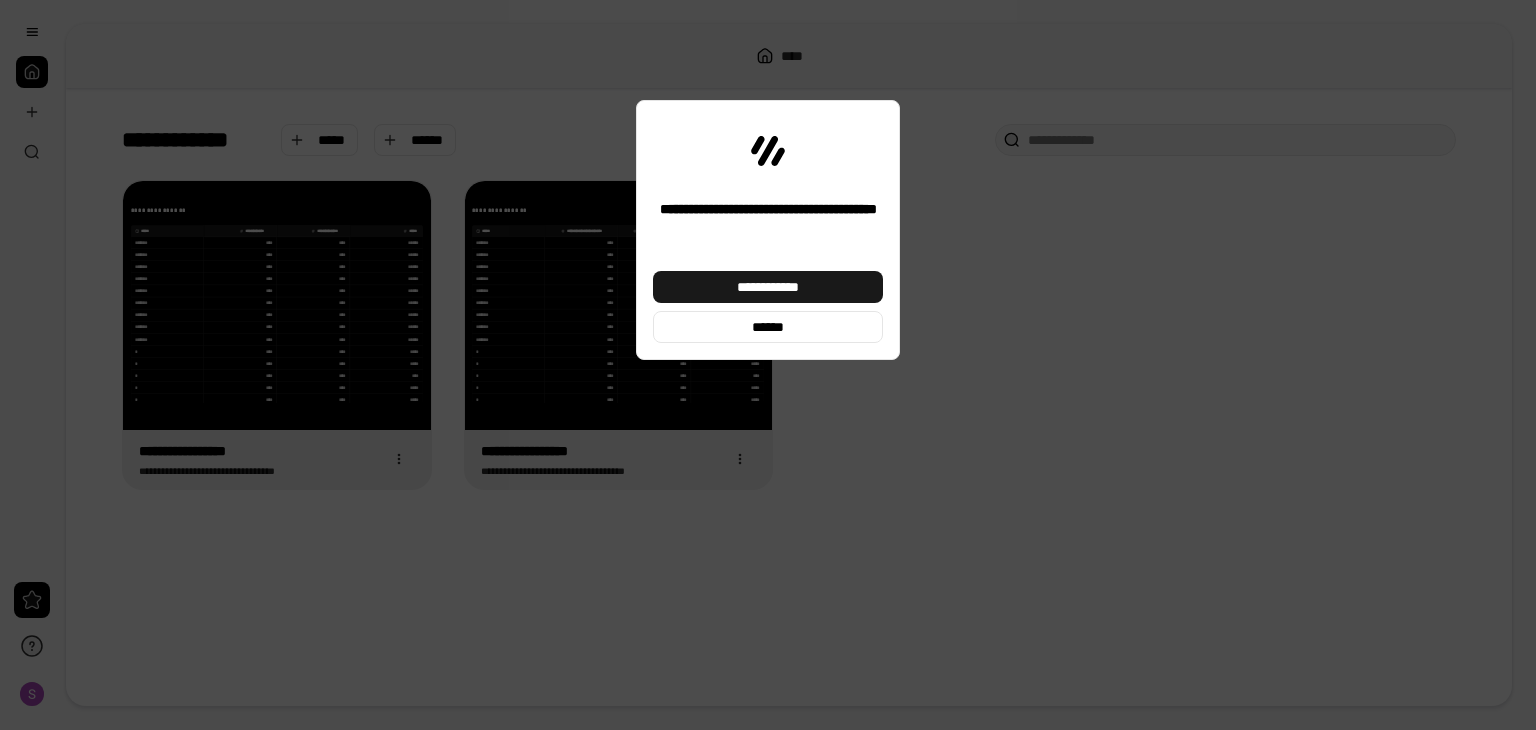 click on "**********" at bounding box center (768, 287) 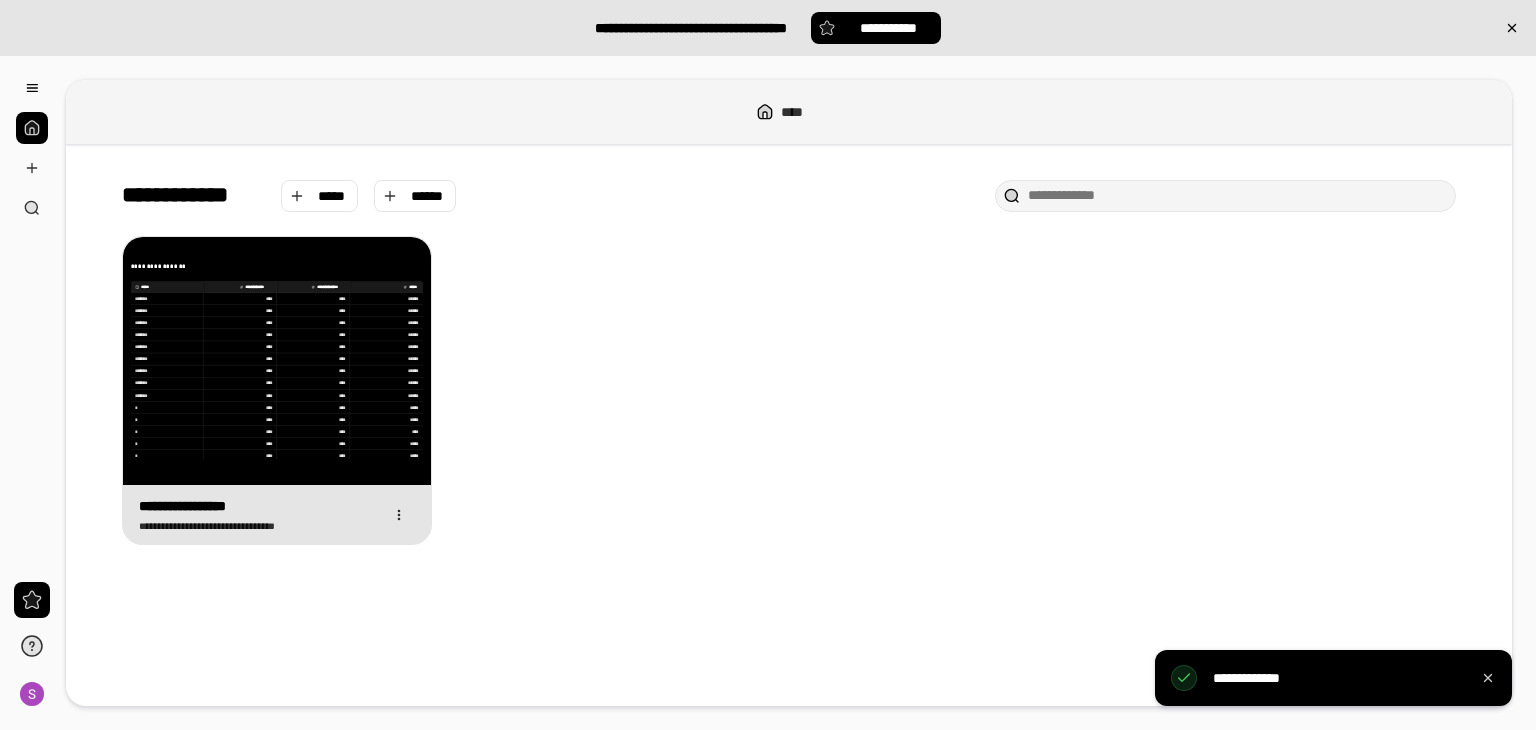 click on "**********" at bounding box center [277, 360] 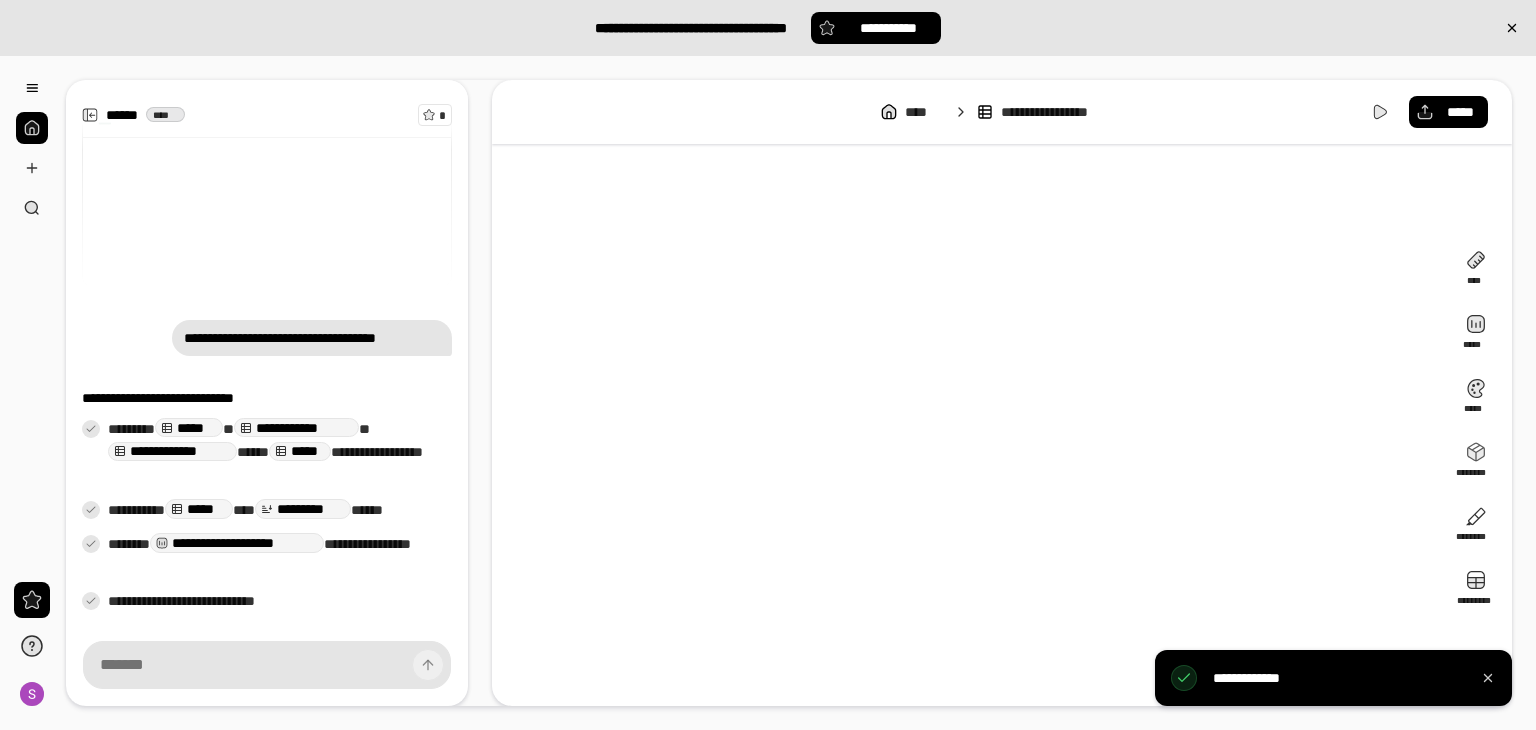 scroll, scrollTop: 34, scrollLeft: 0, axis: vertical 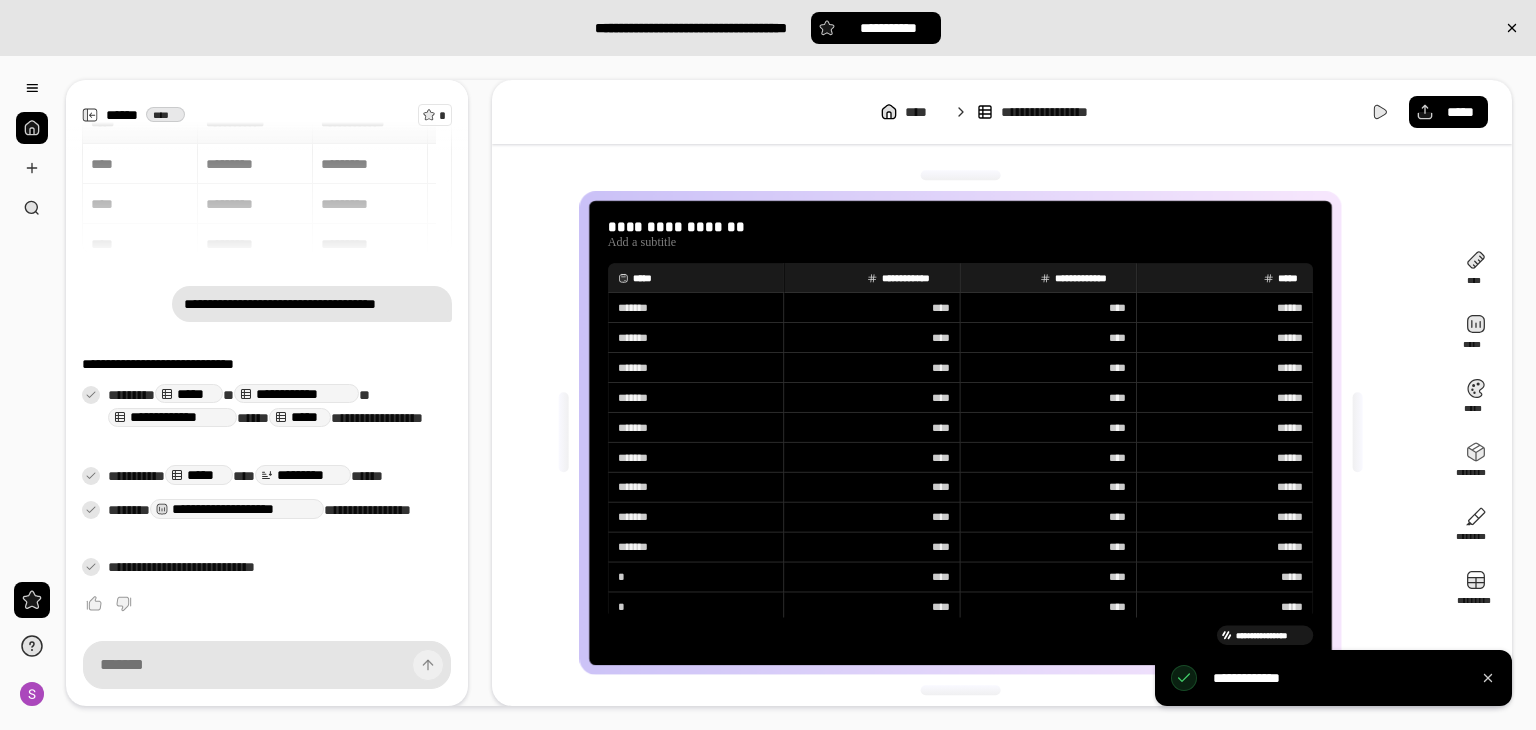 click at bounding box center (32, 128) 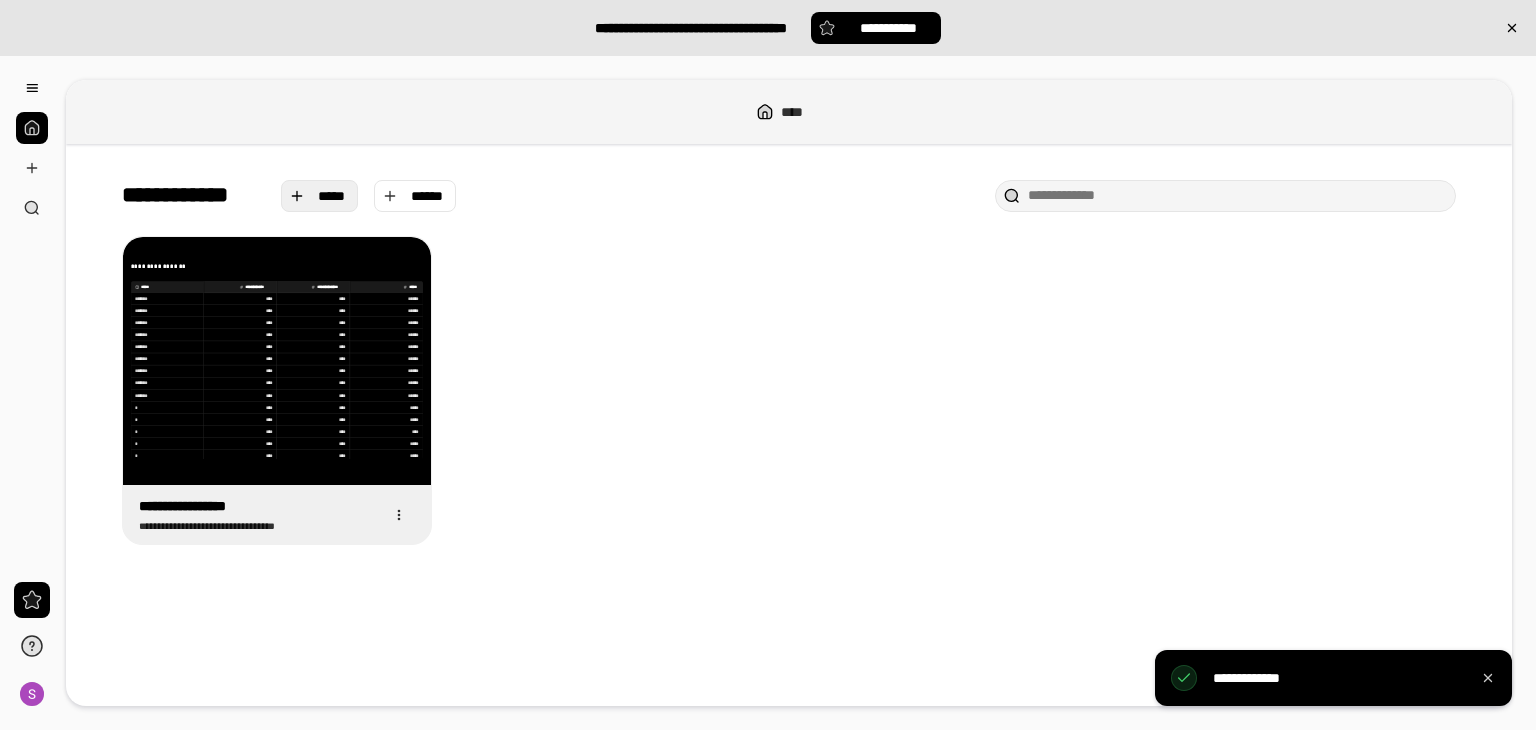 click on "*****" at bounding box center (320, 196) 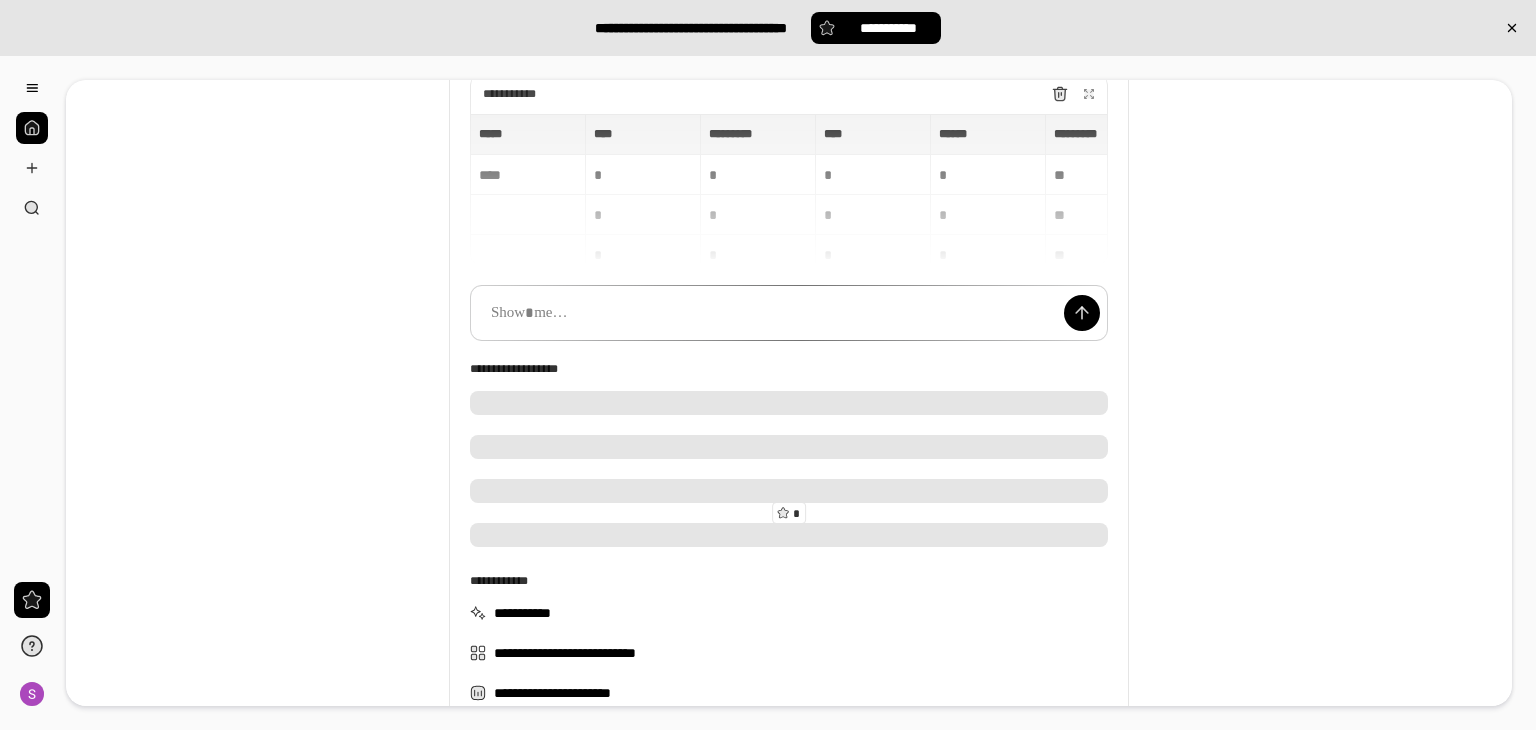 scroll, scrollTop: 200, scrollLeft: 0, axis: vertical 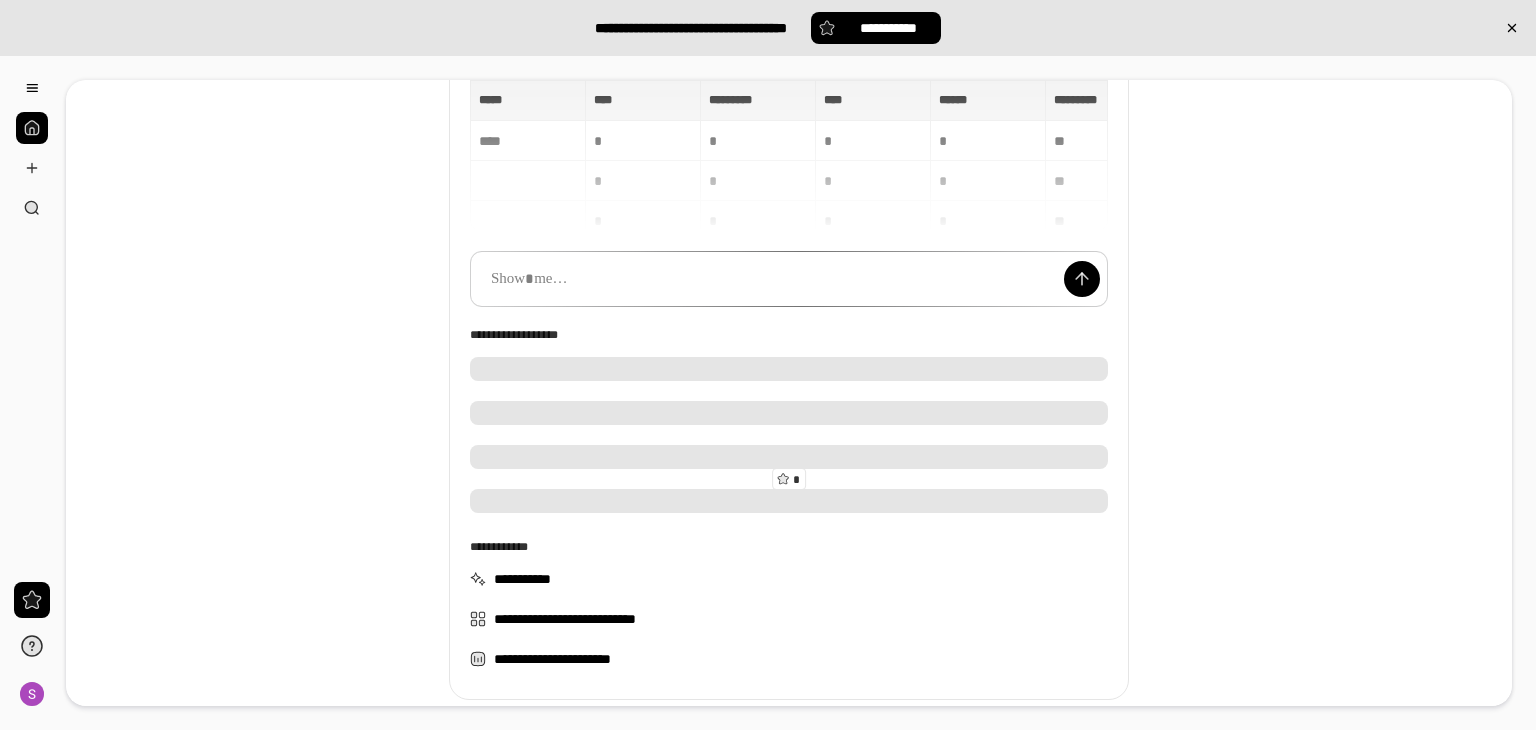 click on "***** ***** **** **** ********* ********* **** **** ****** ****** ********* ********* ********* ********* **** * * * * ** ** * * * * ** ** * * * * ** ** * * * * ** **" at bounding box center [789, 156] 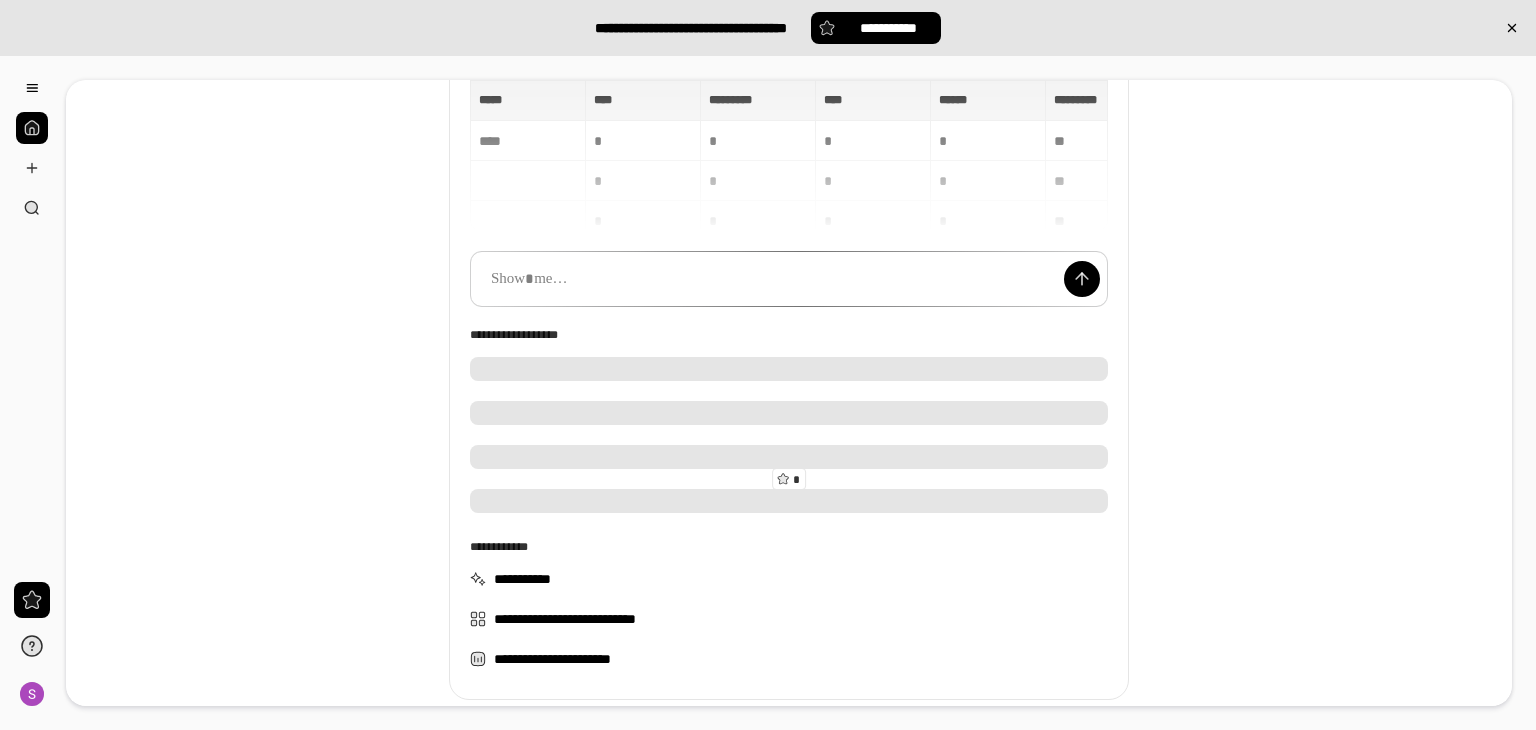 scroll, scrollTop: 15, scrollLeft: 0, axis: vertical 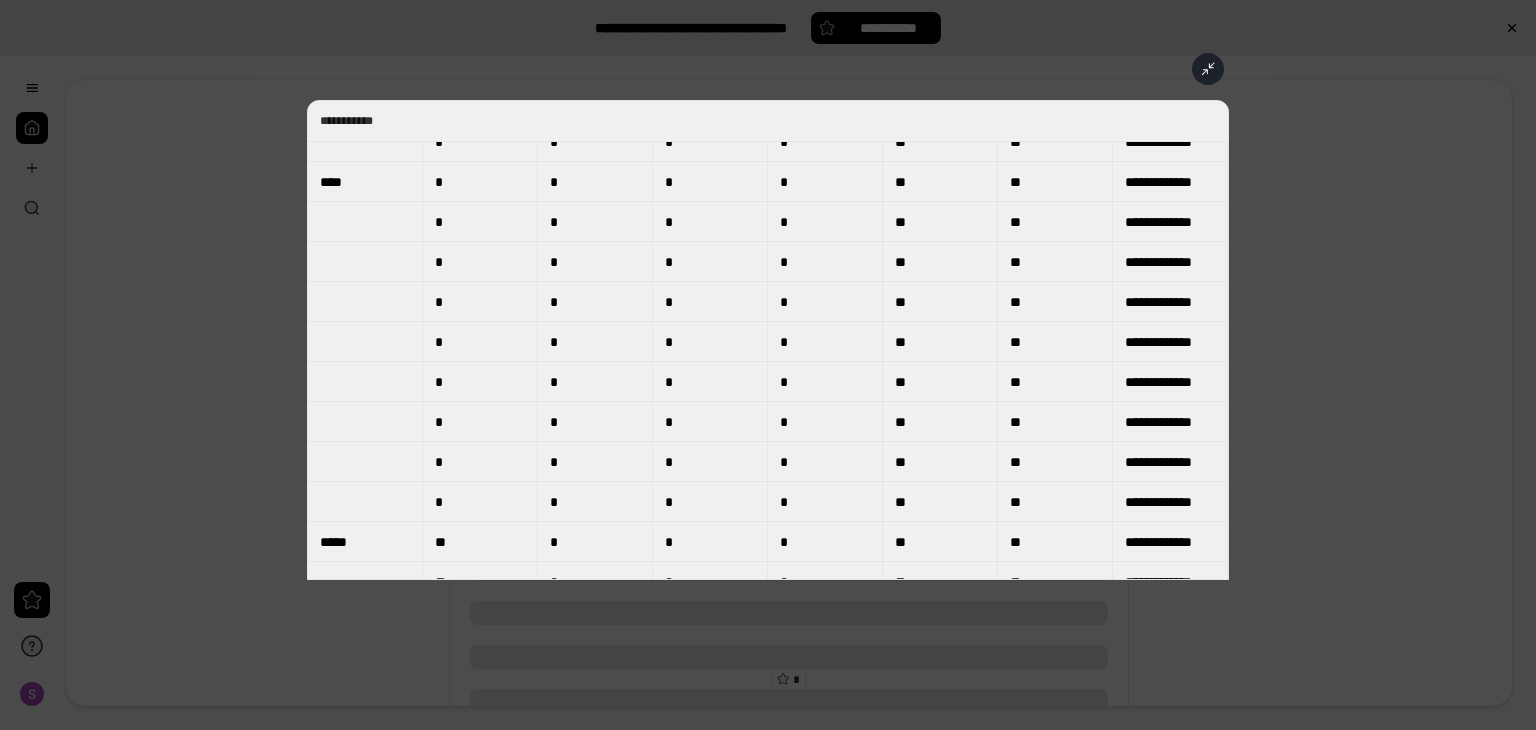 click 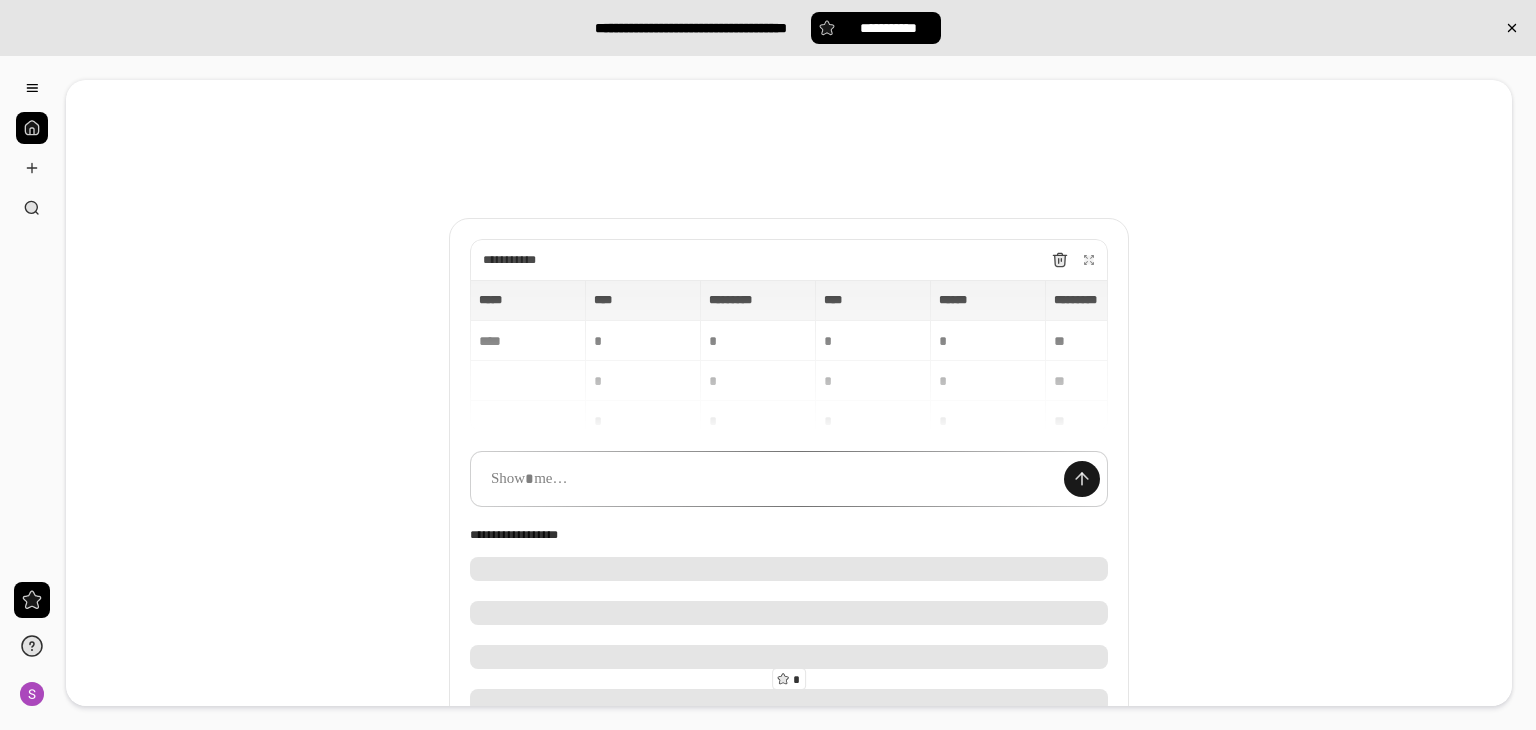 click at bounding box center [1082, 479] 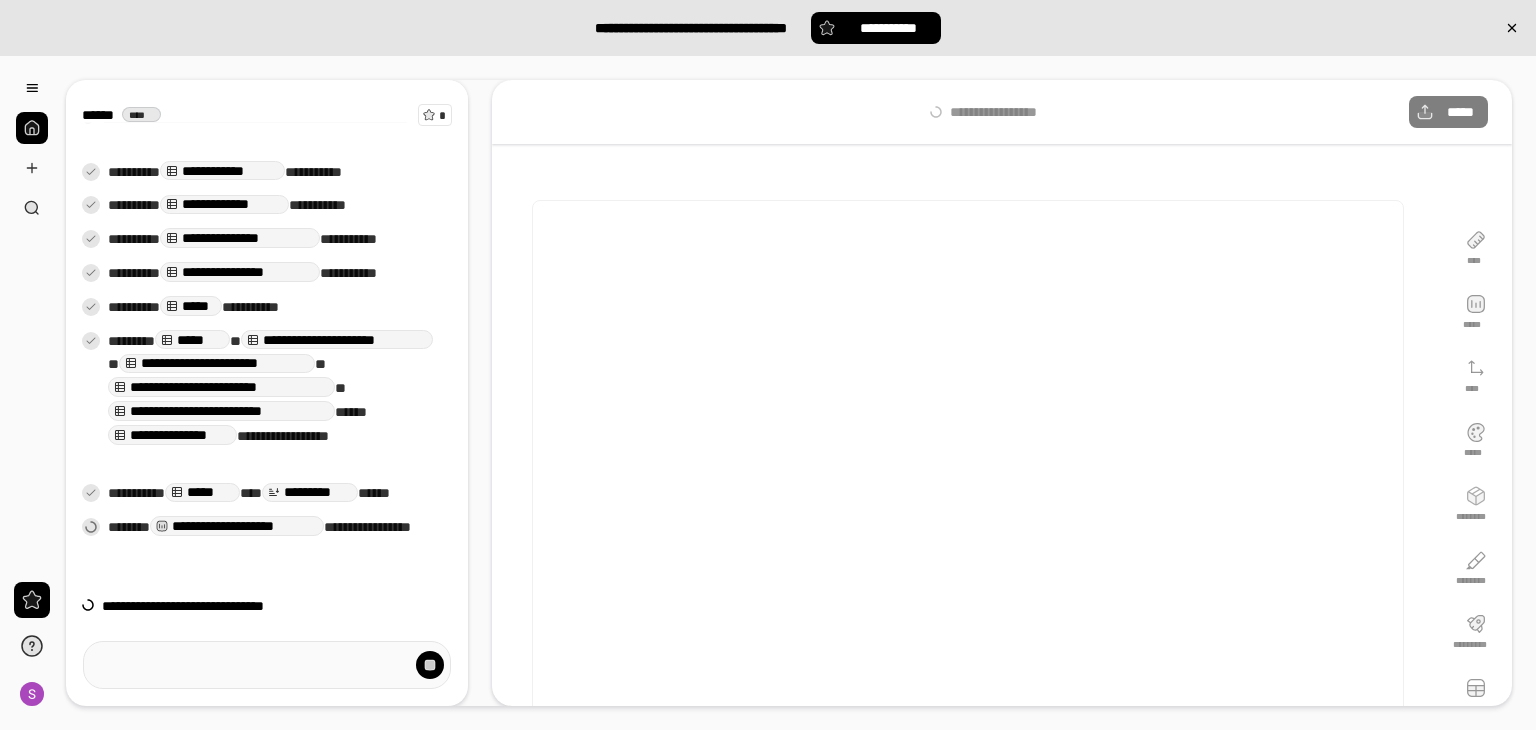 scroll, scrollTop: 66, scrollLeft: 0, axis: vertical 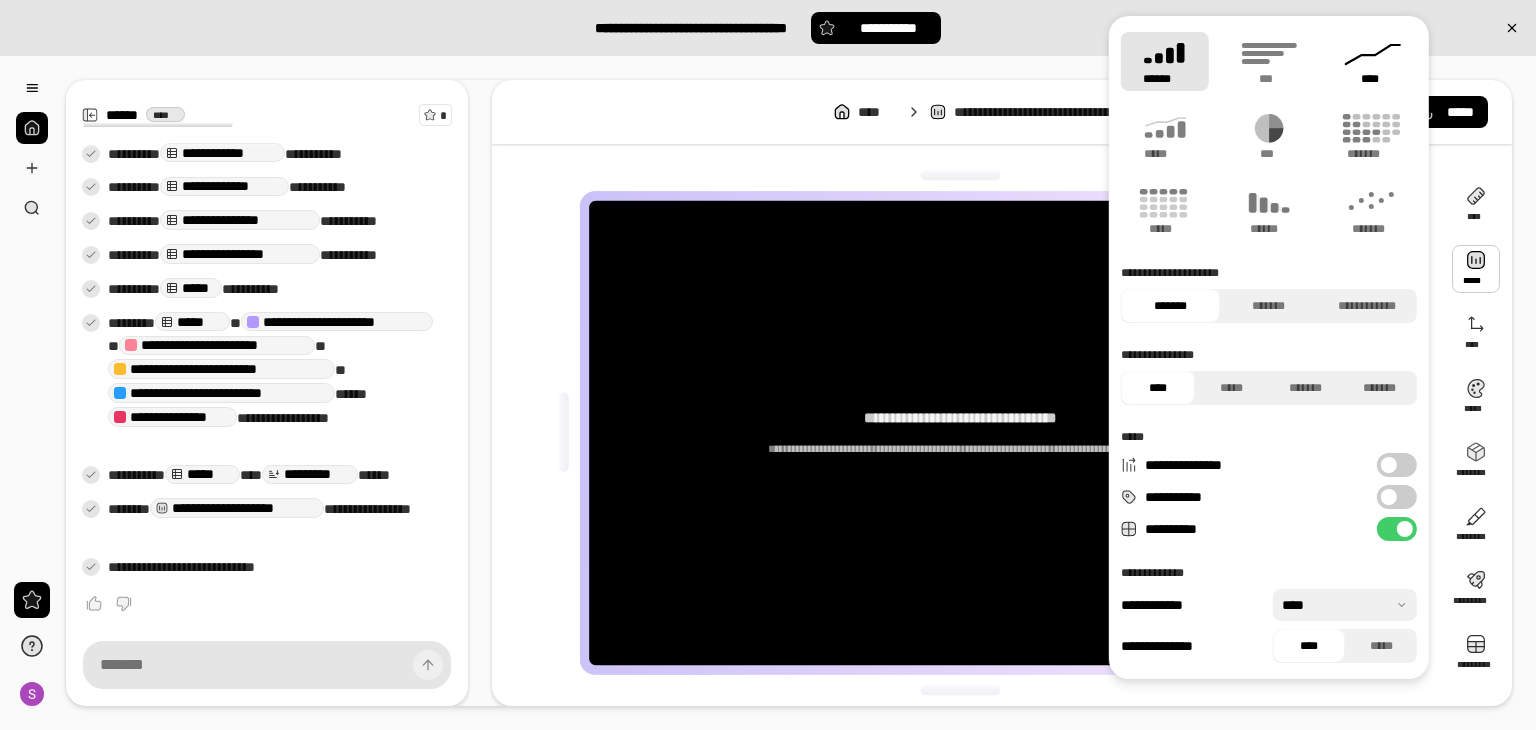 click 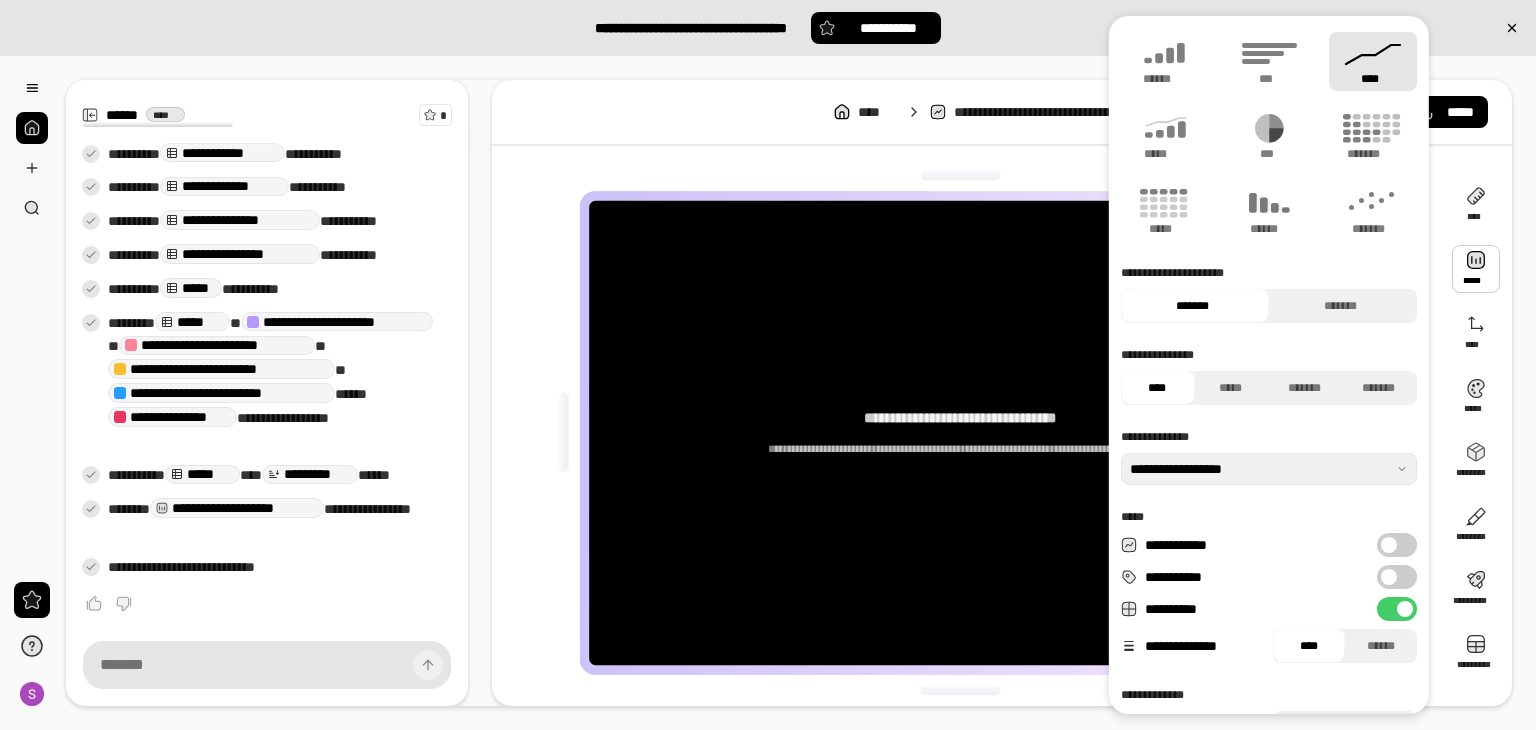 click on "**********" at bounding box center [960, 432] 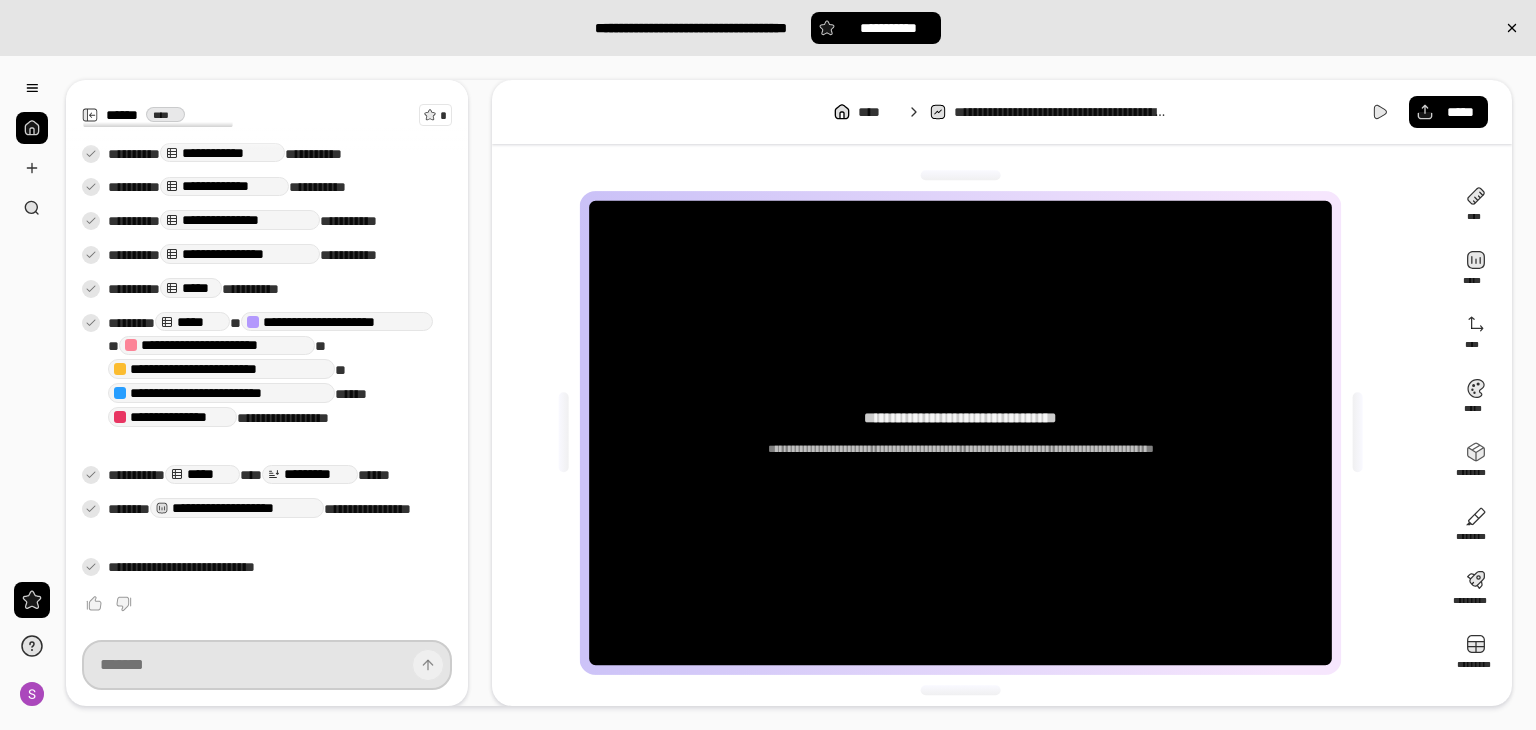 click at bounding box center (267, 665) 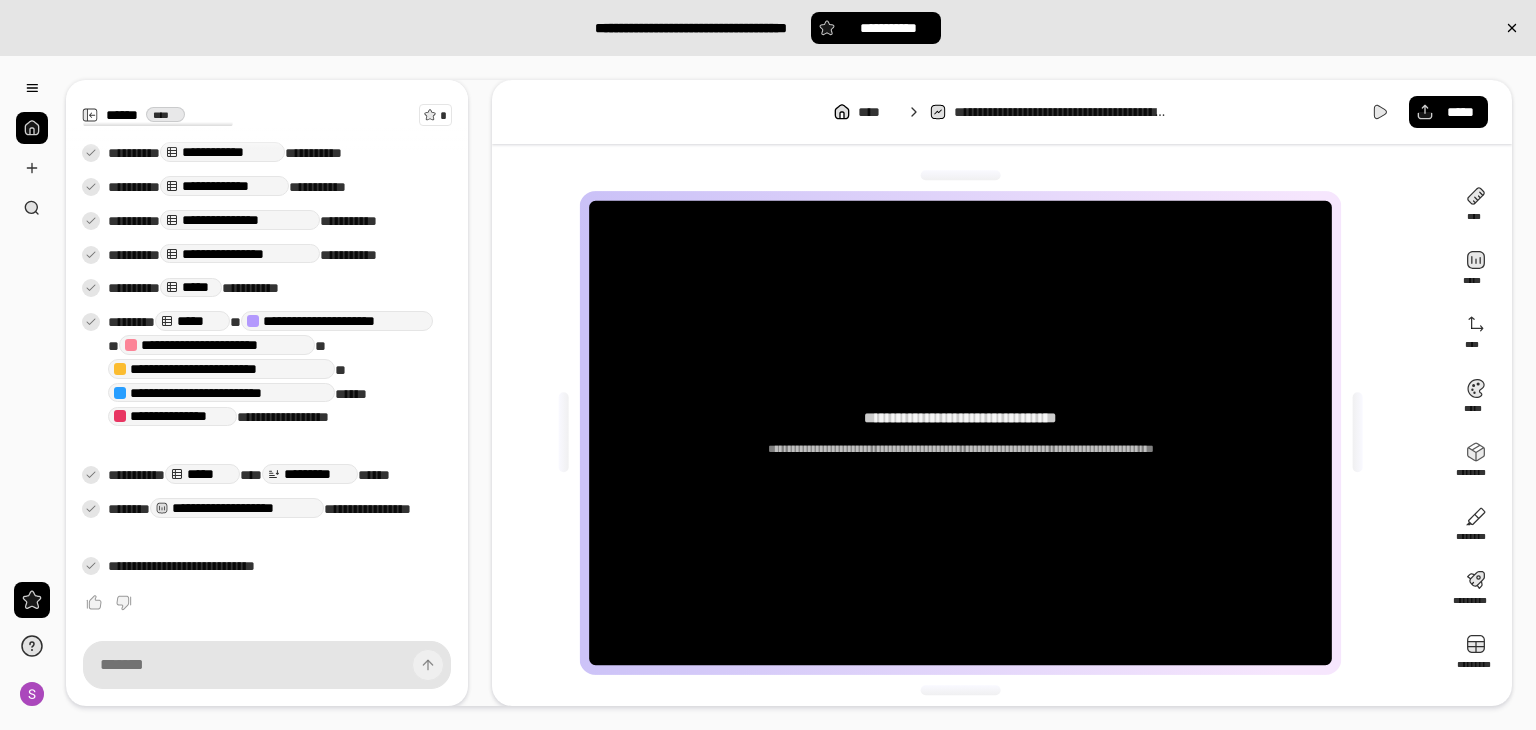 click at bounding box center [32, 128] 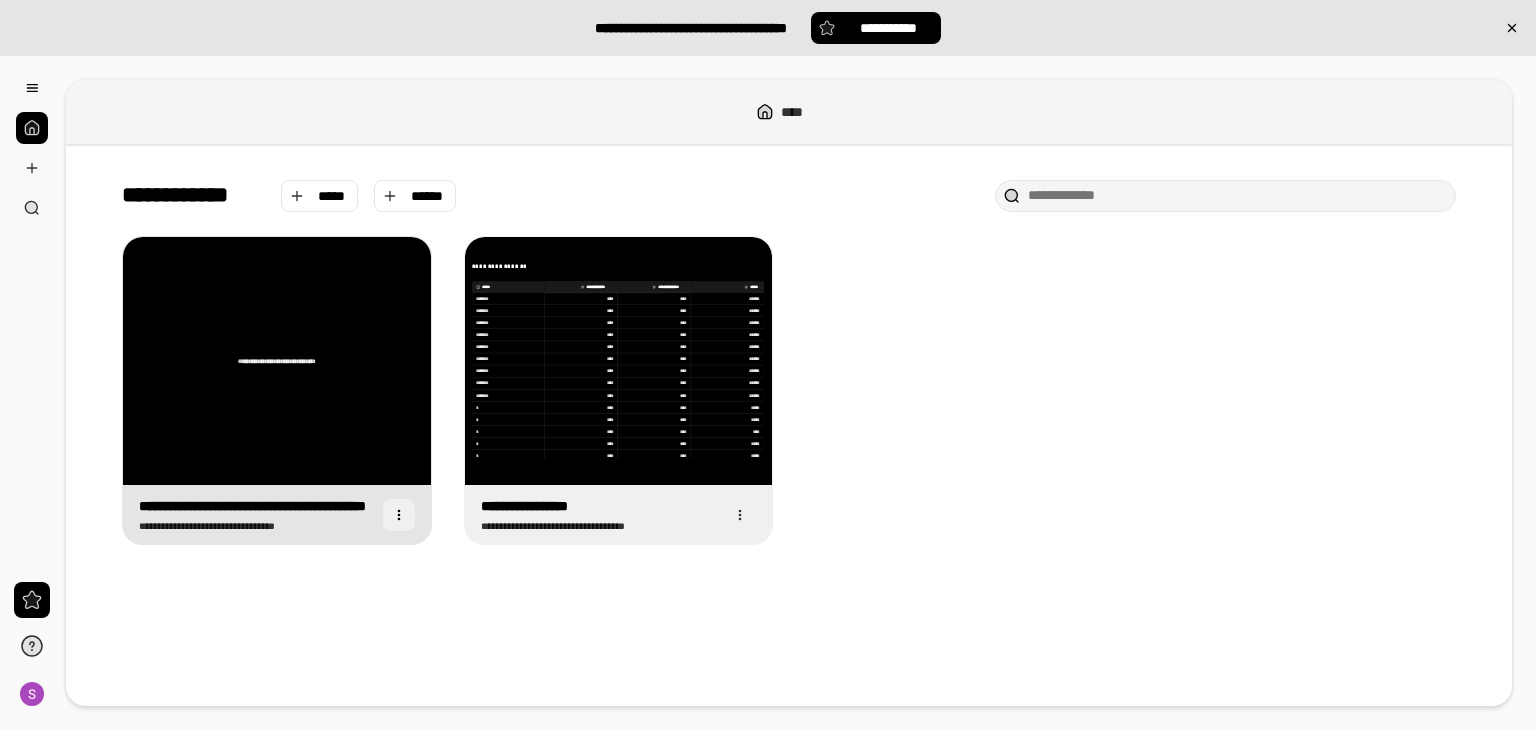 click at bounding box center [399, 515] 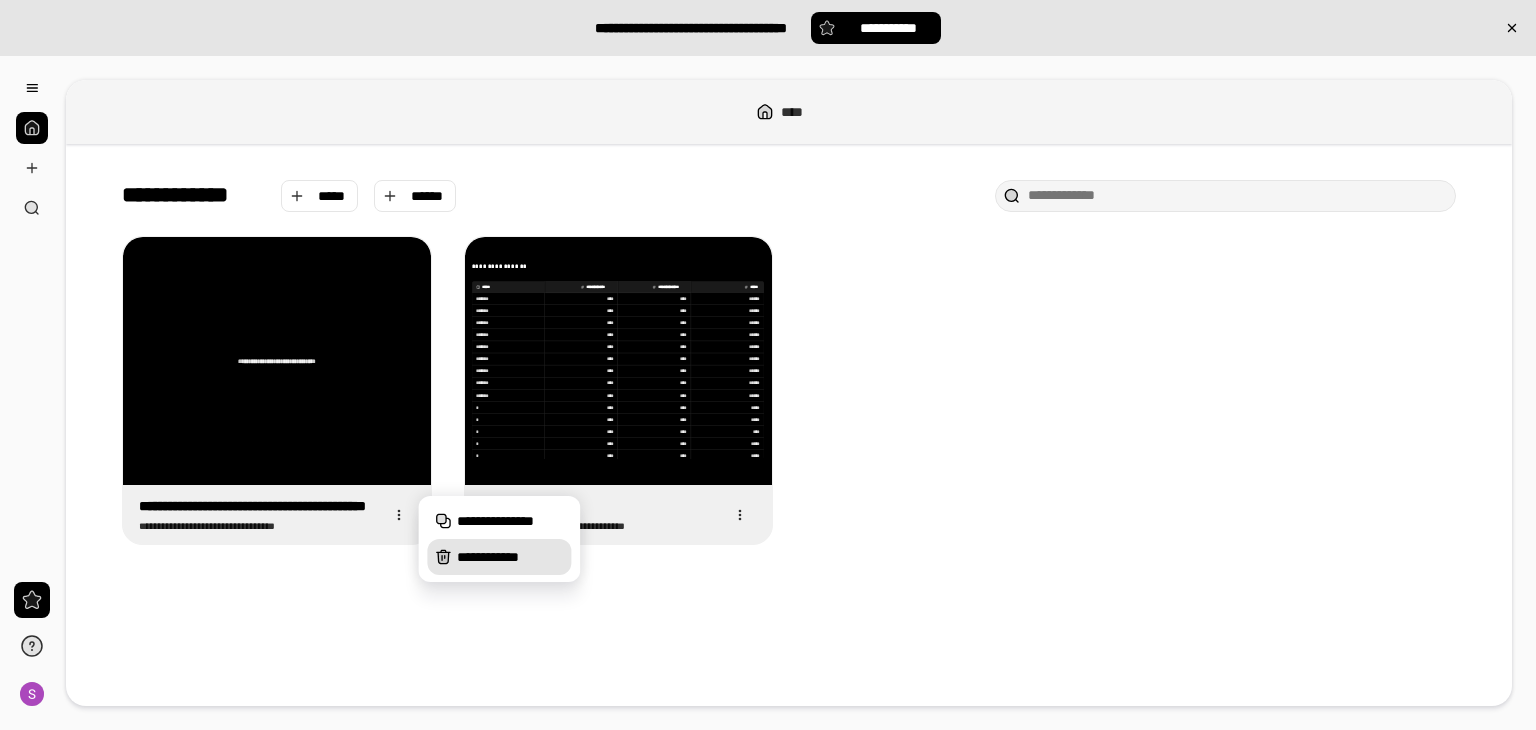 click on "**********" at bounding box center [499, 557] 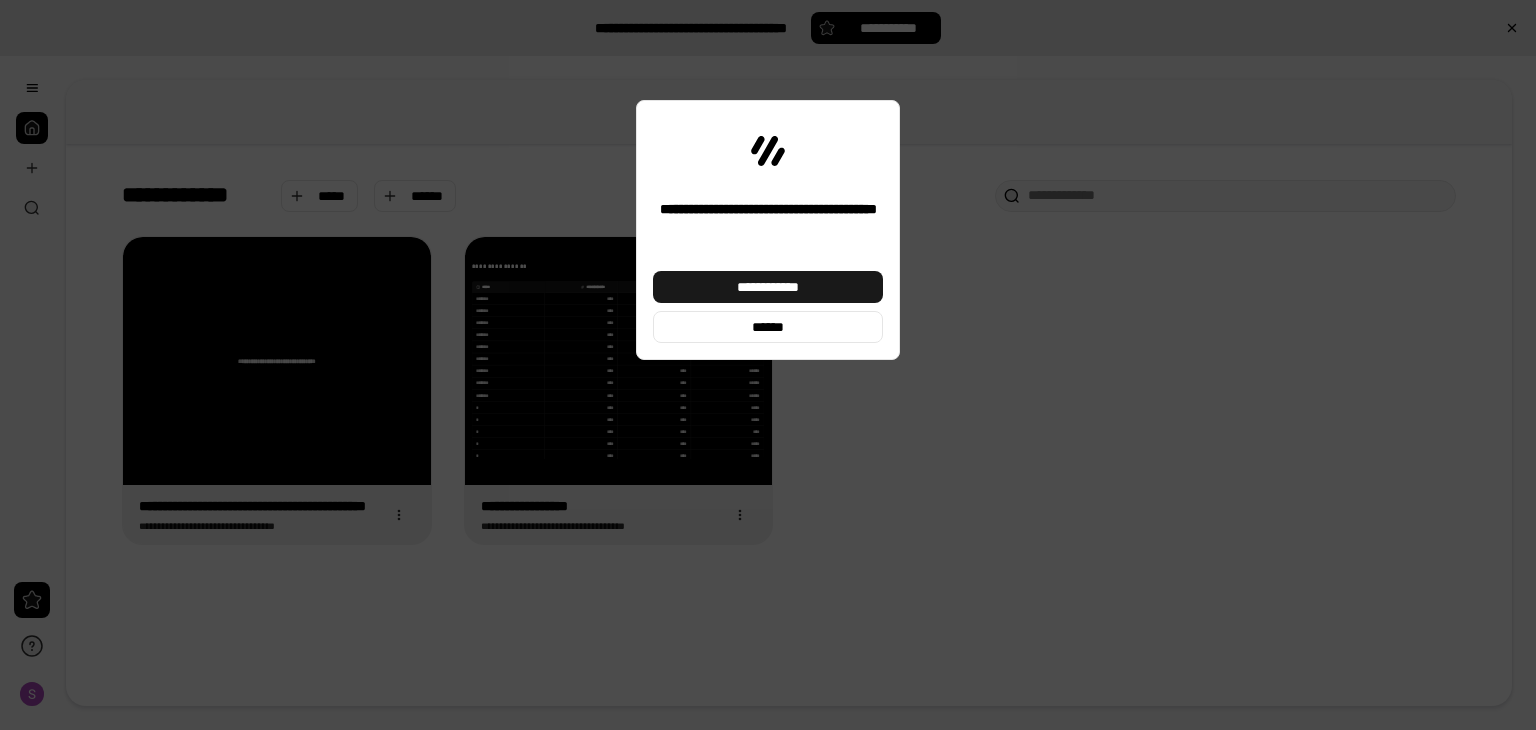 click on "**********" at bounding box center [768, 287] 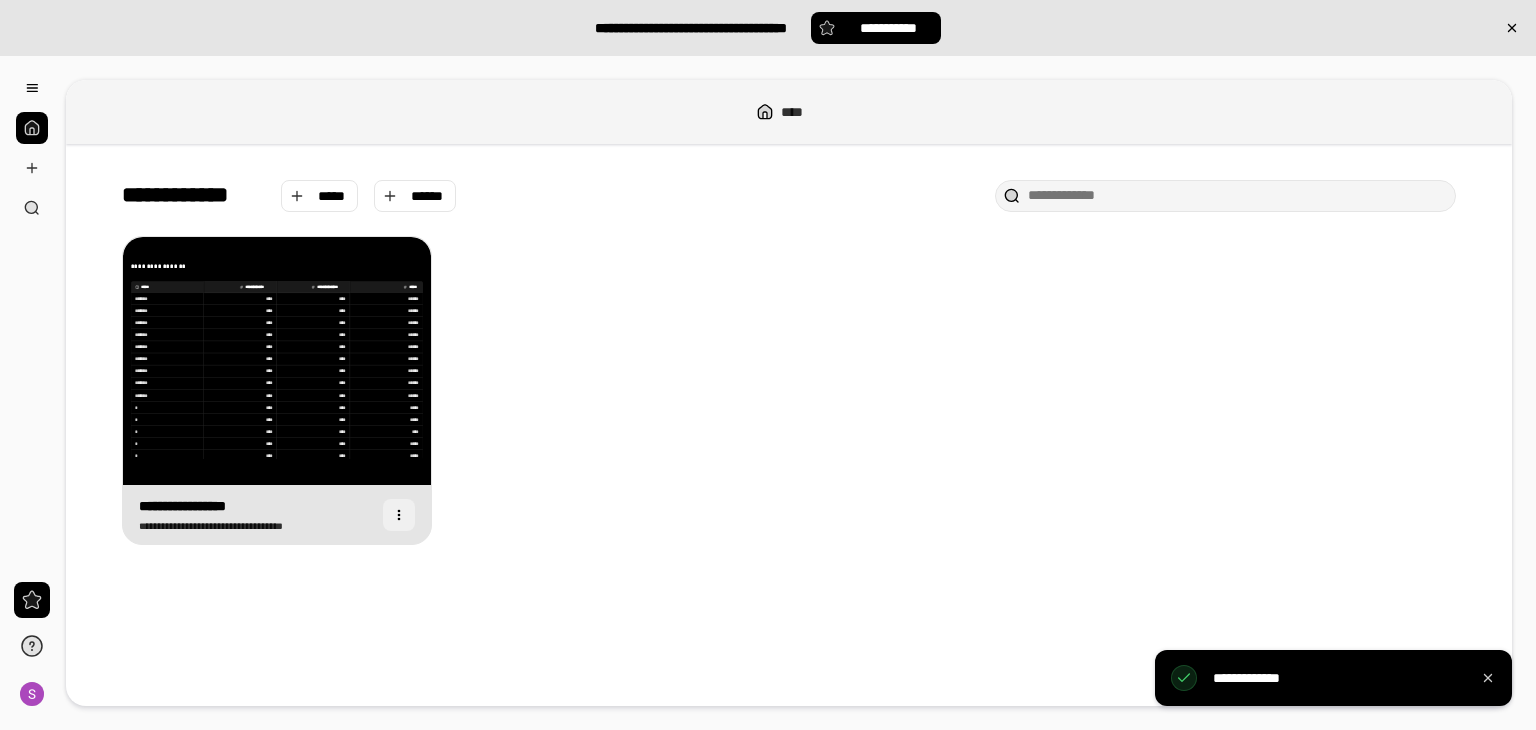 click at bounding box center [399, 515] 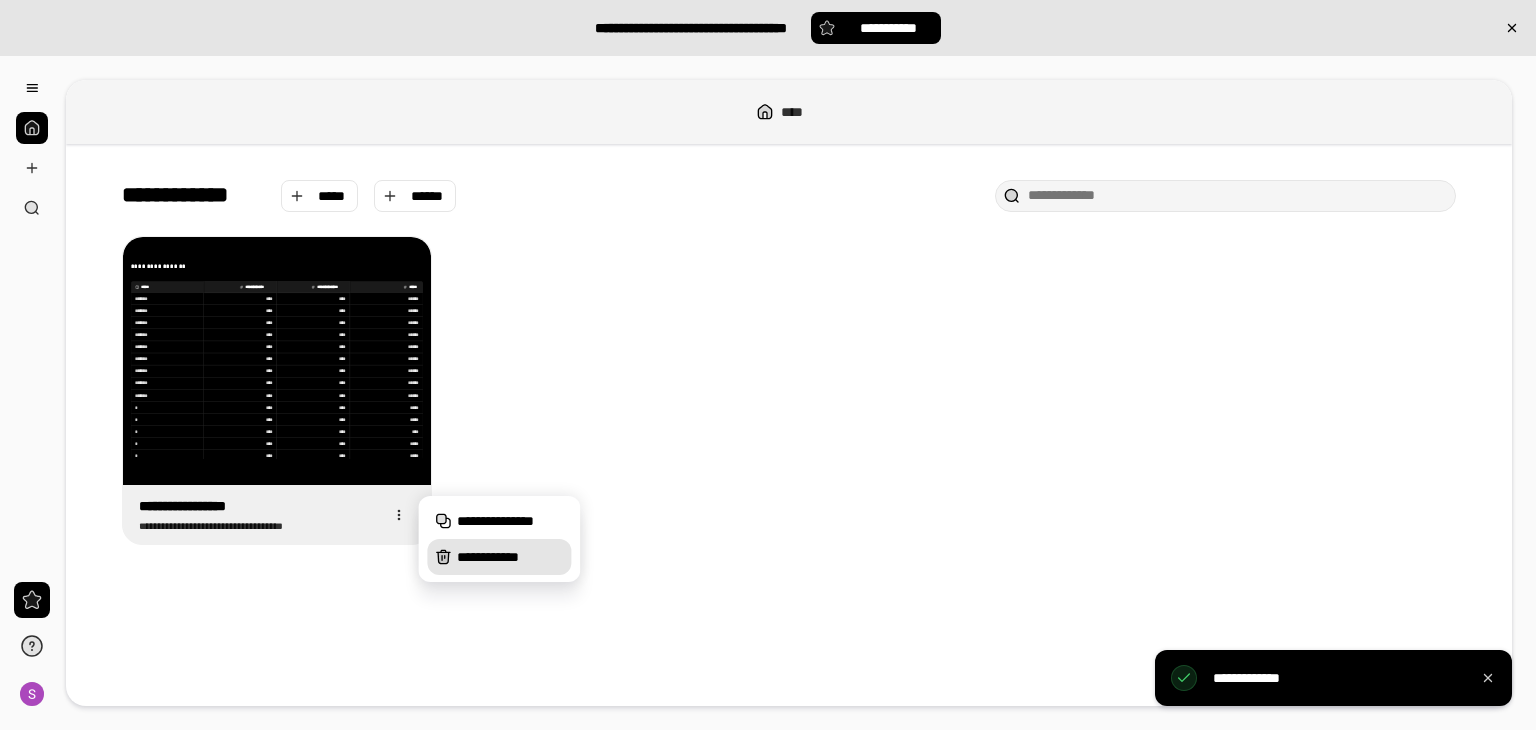 click on "**********" at bounding box center (510, 557) 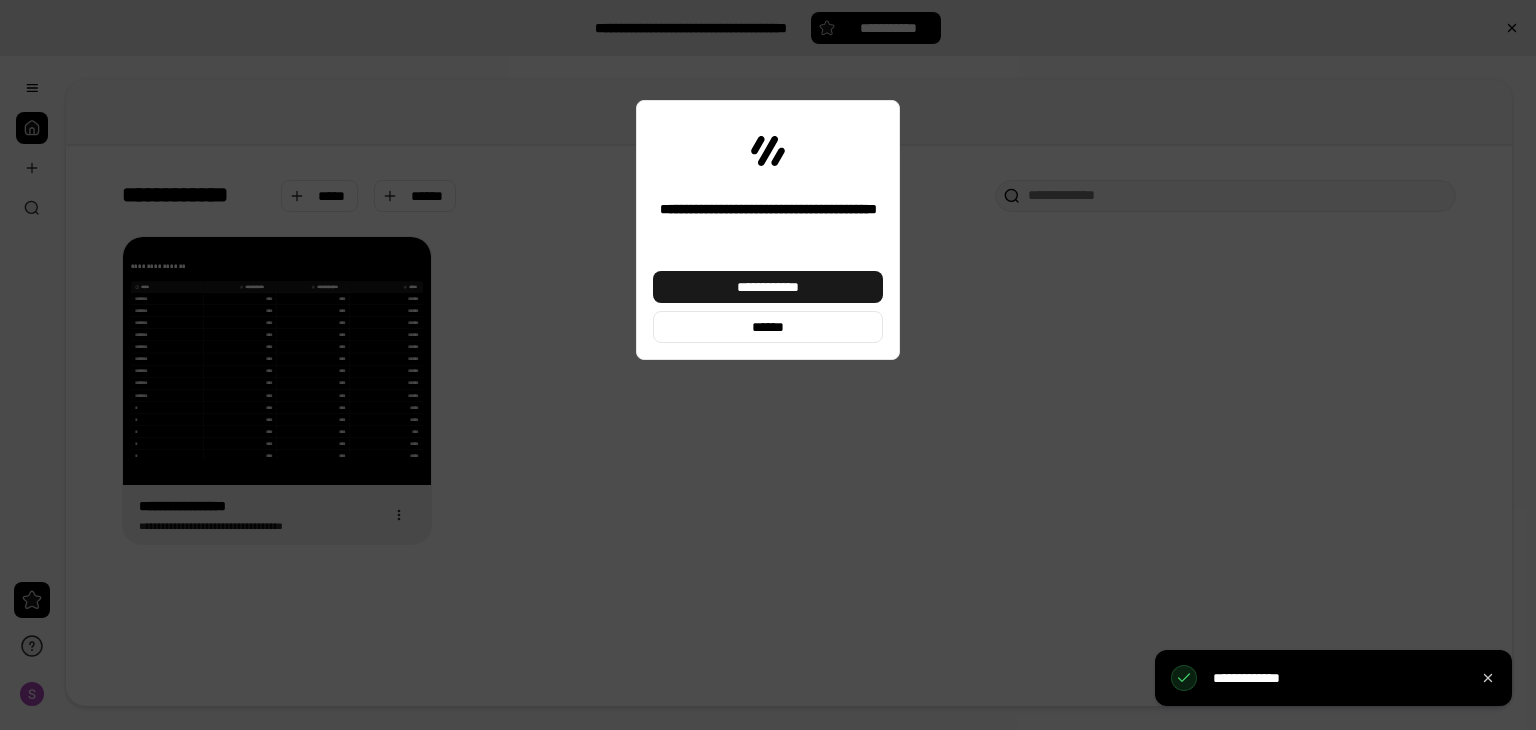 click on "**********" at bounding box center (768, 287) 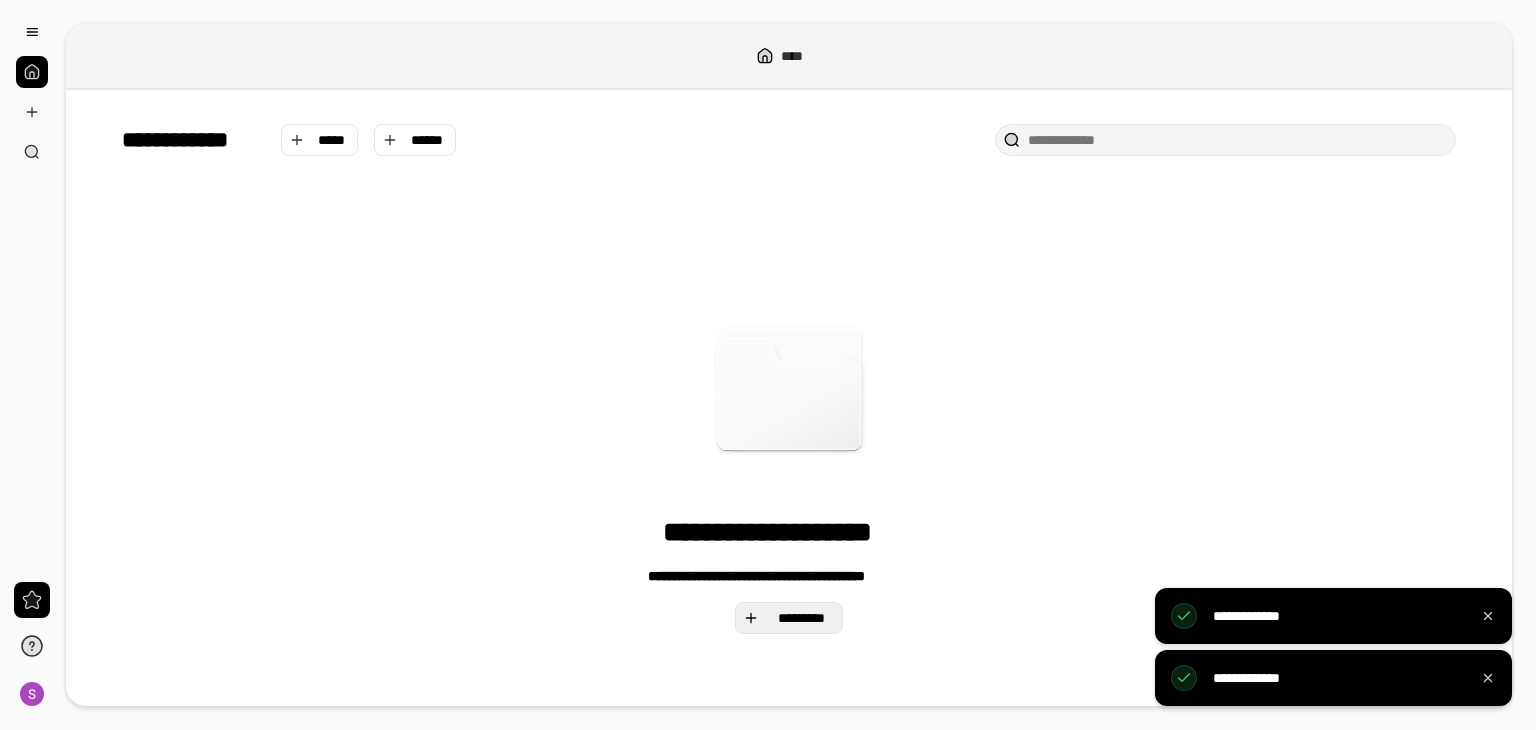 click on "*********" at bounding box center (801, 618) 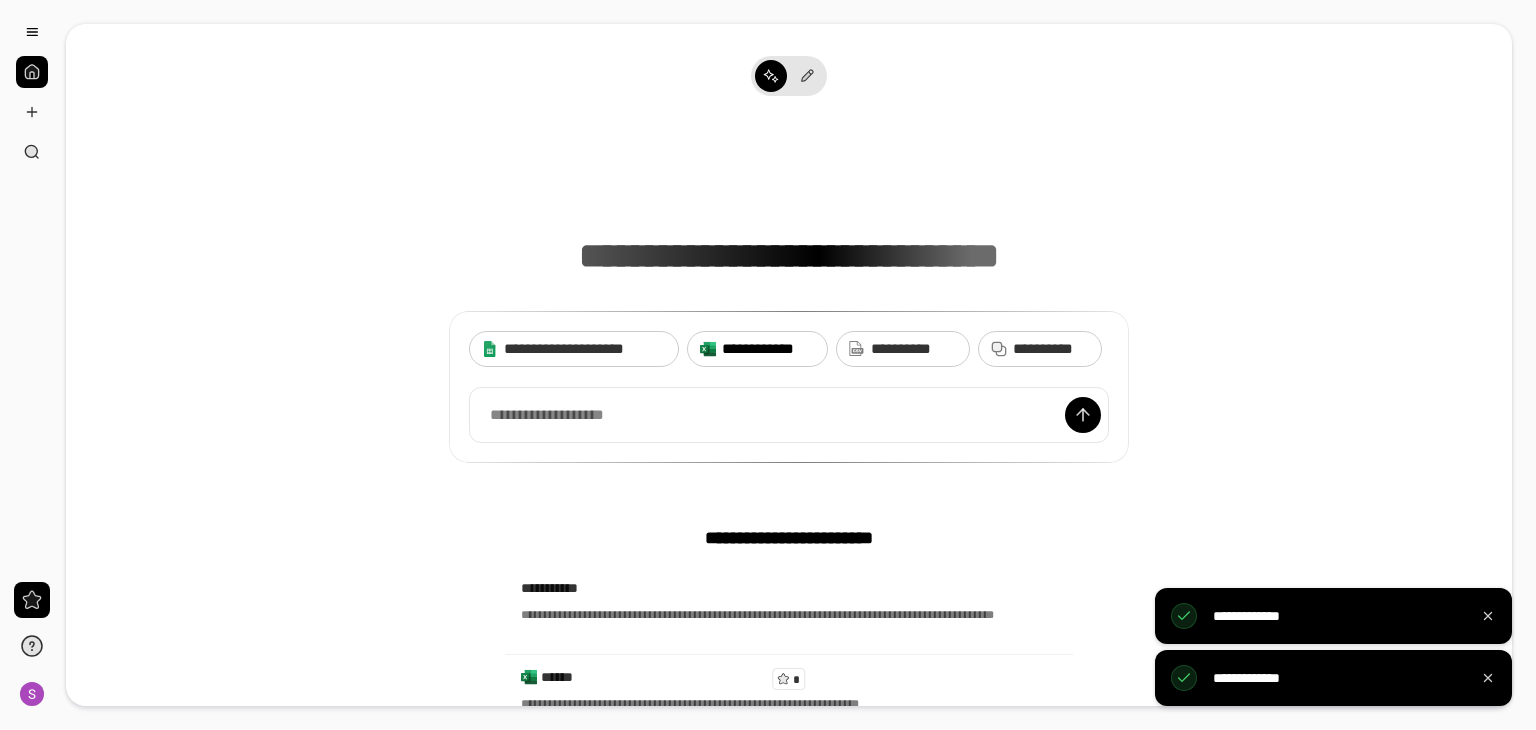 click on "**********" at bounding box center [768, 349] 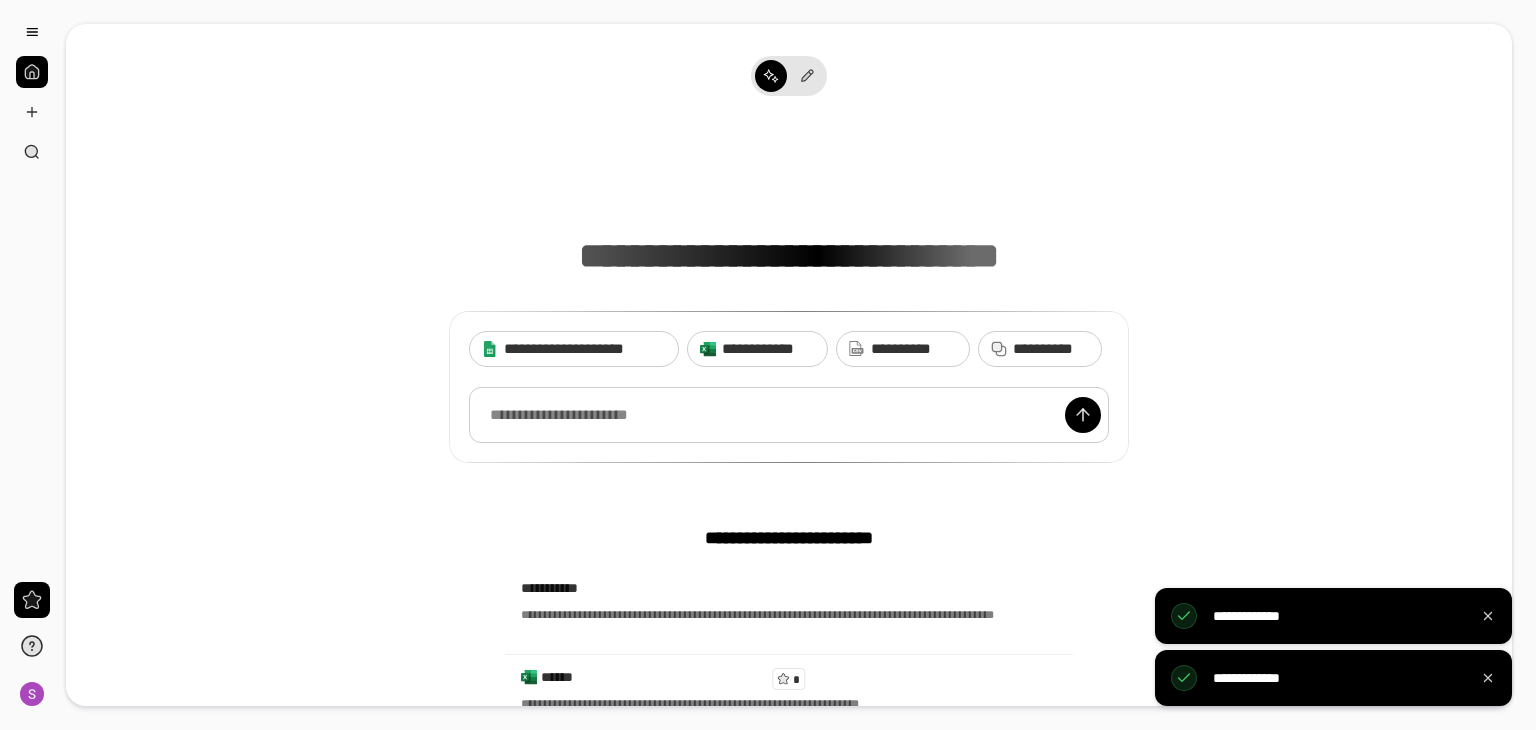 type 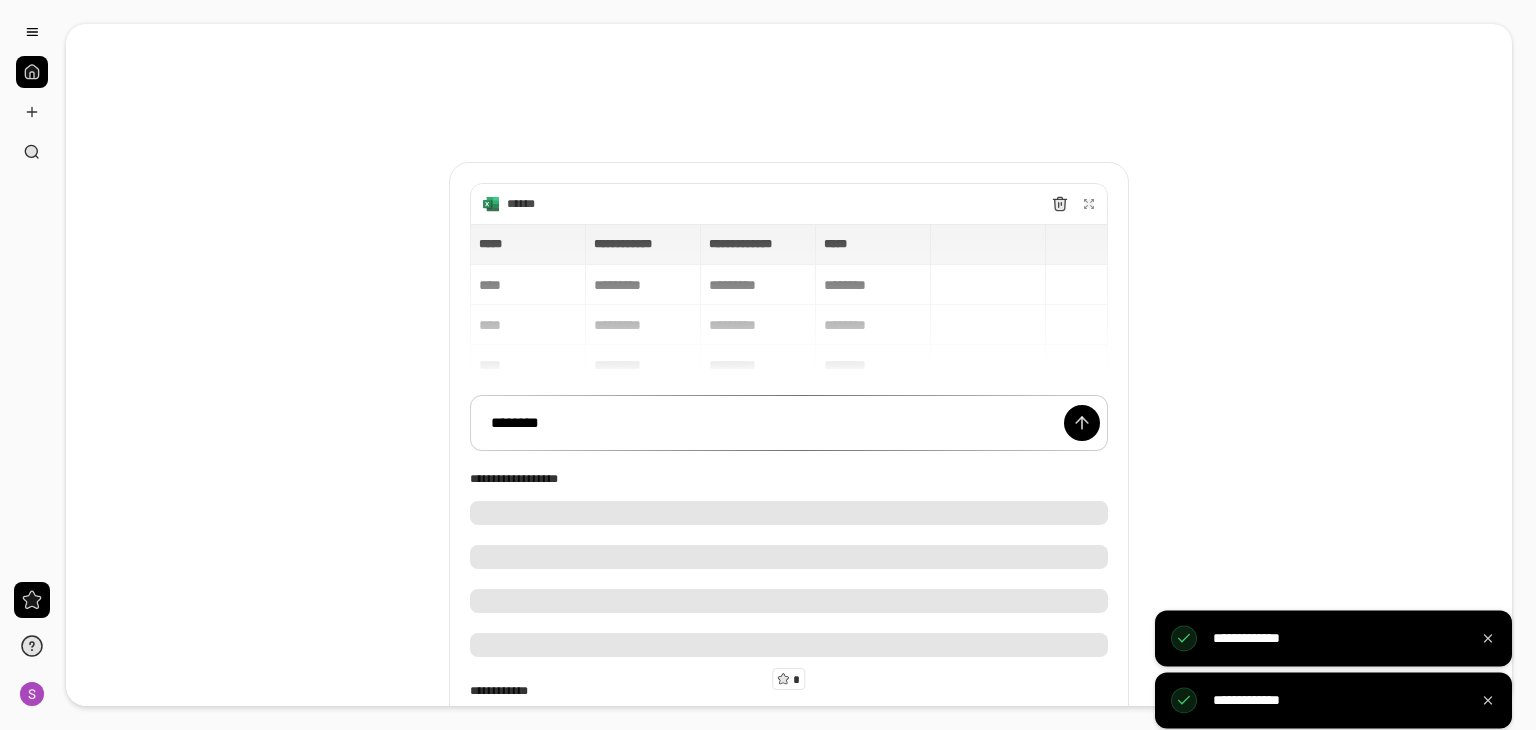 type 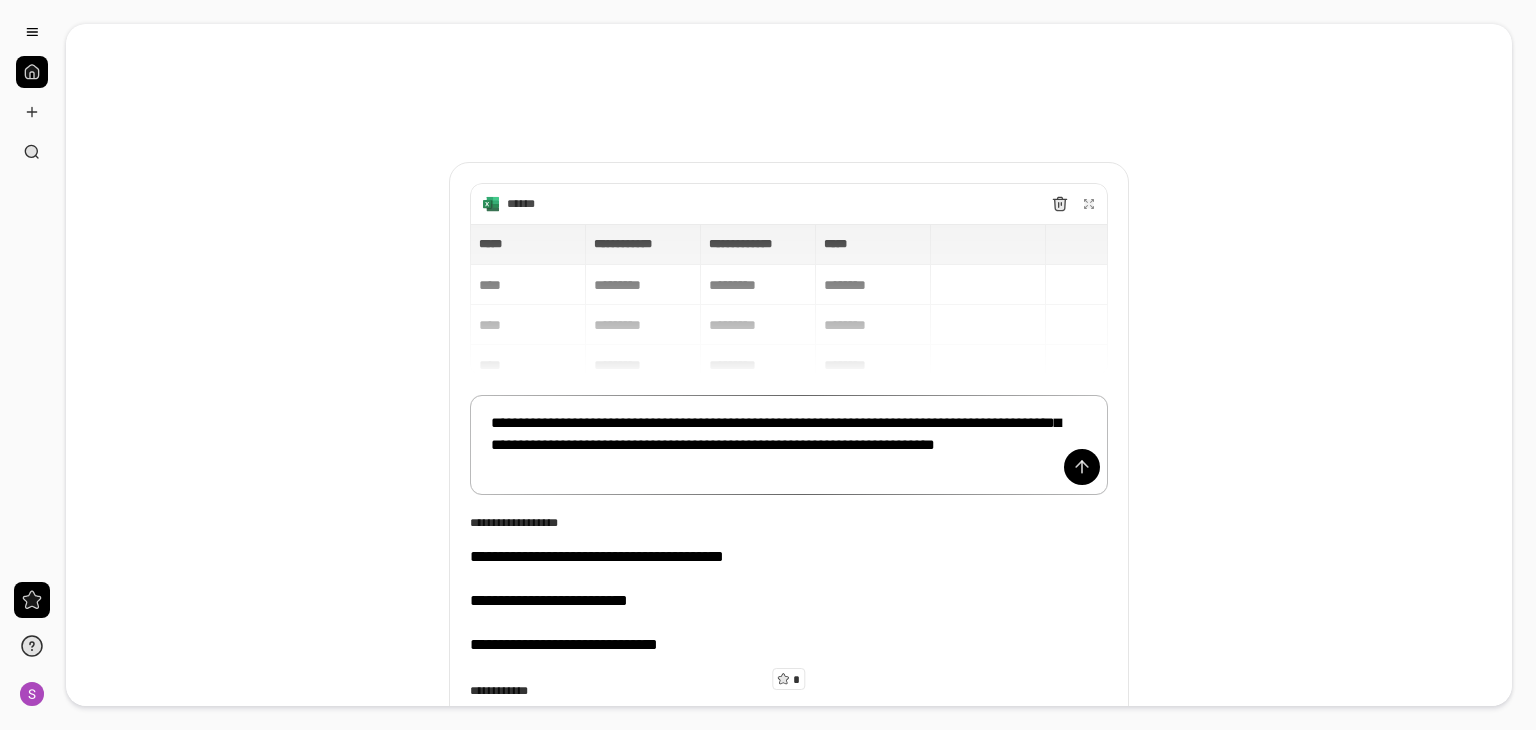 click on "**********" at bounding box center (789, 445) 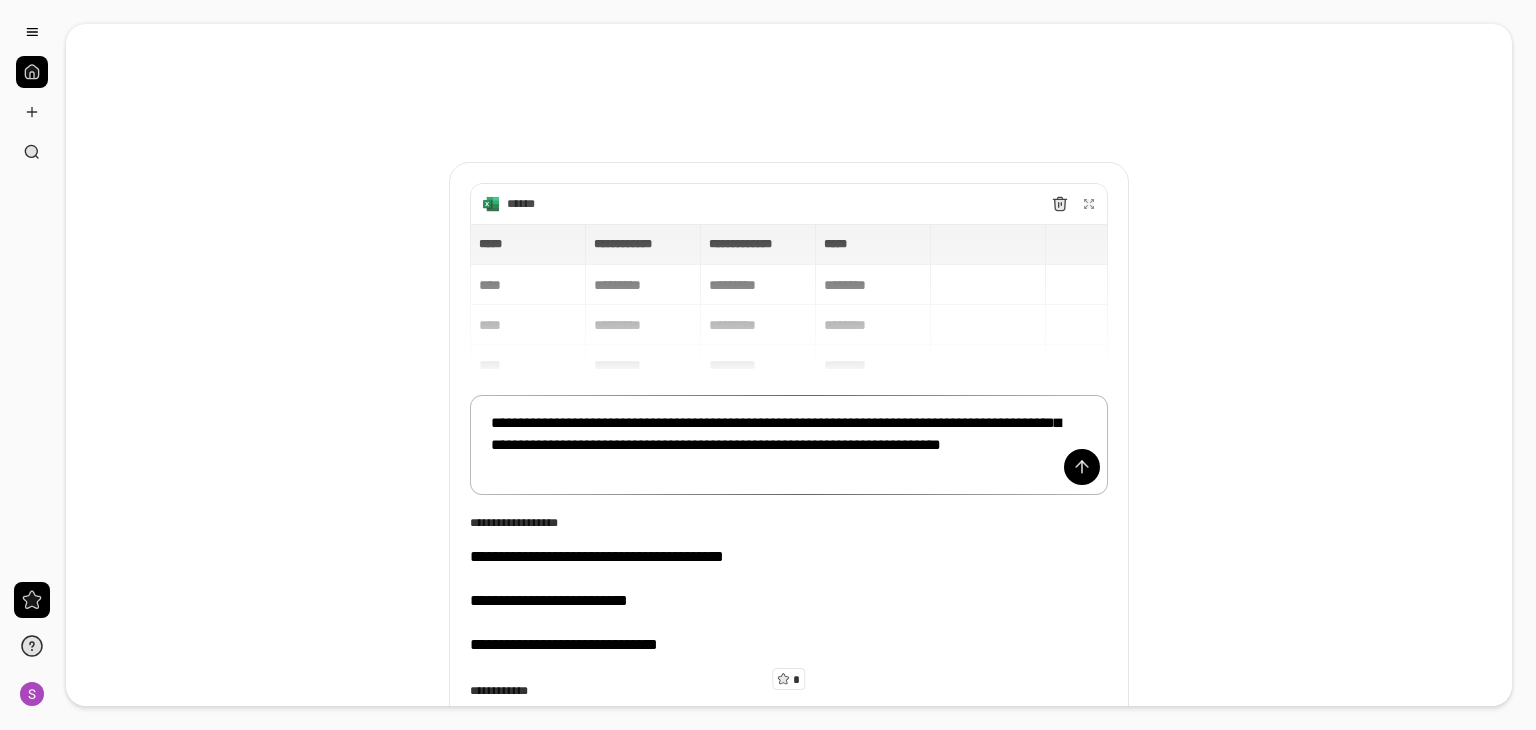 click on "**********" at bounding box center [789, 445] 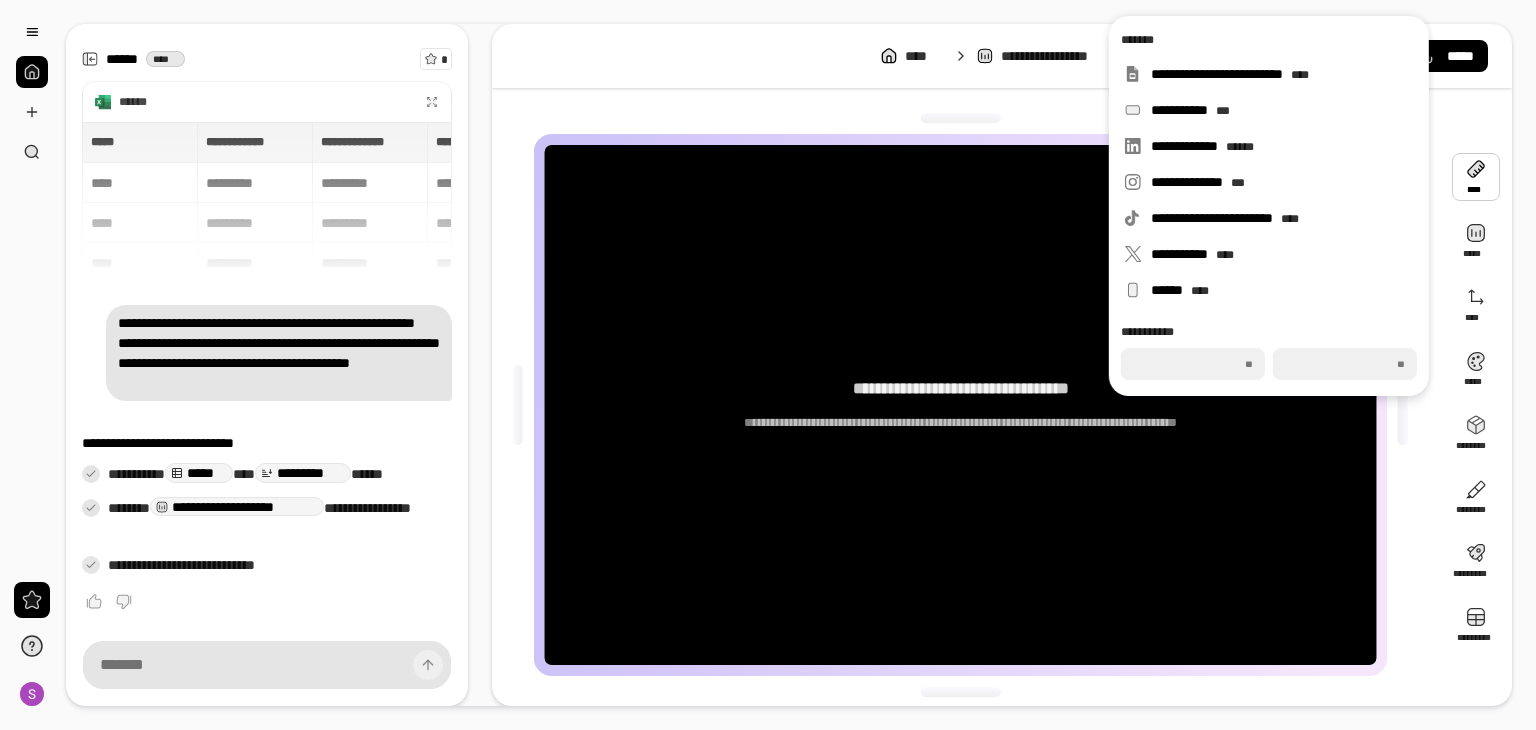 click at bounding box center [1476, 177] 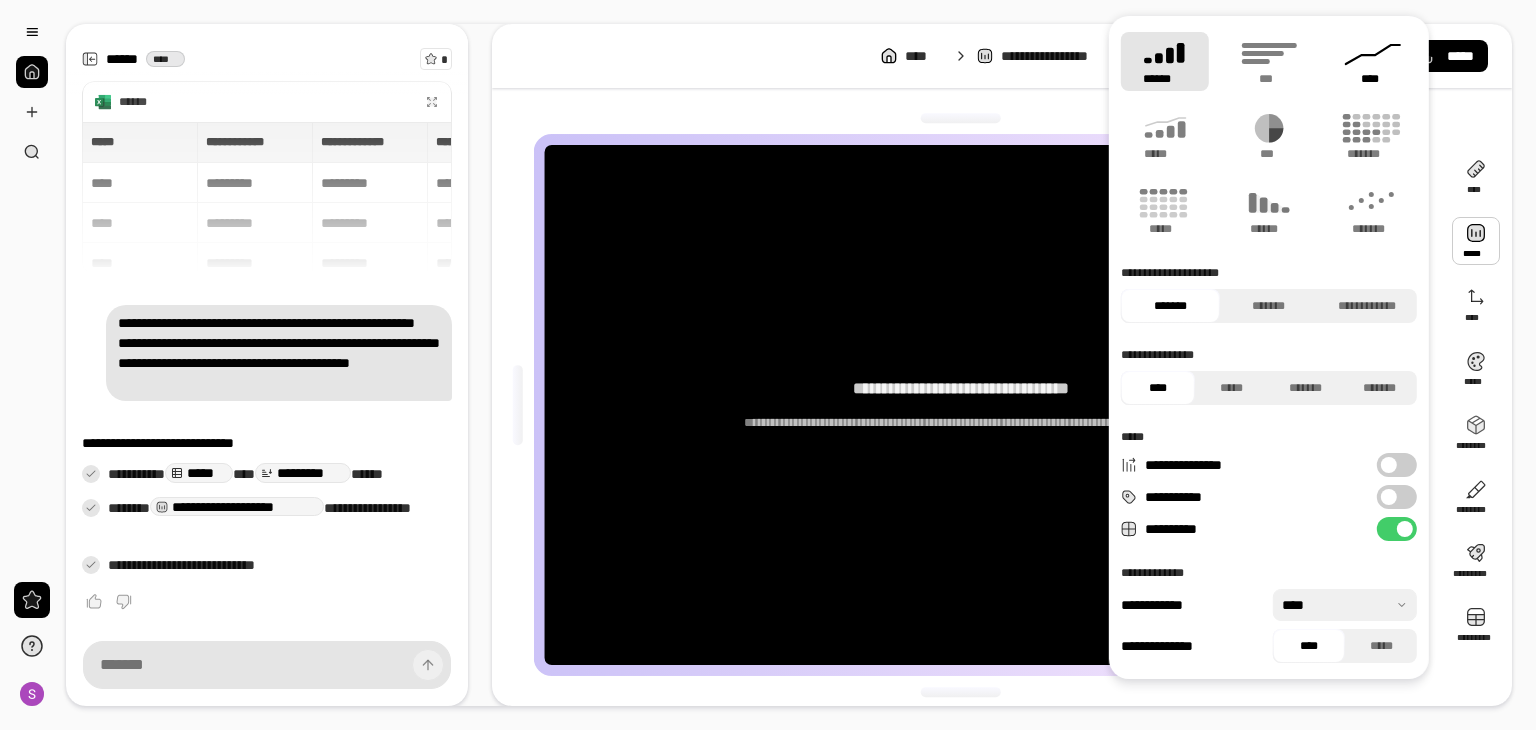 click 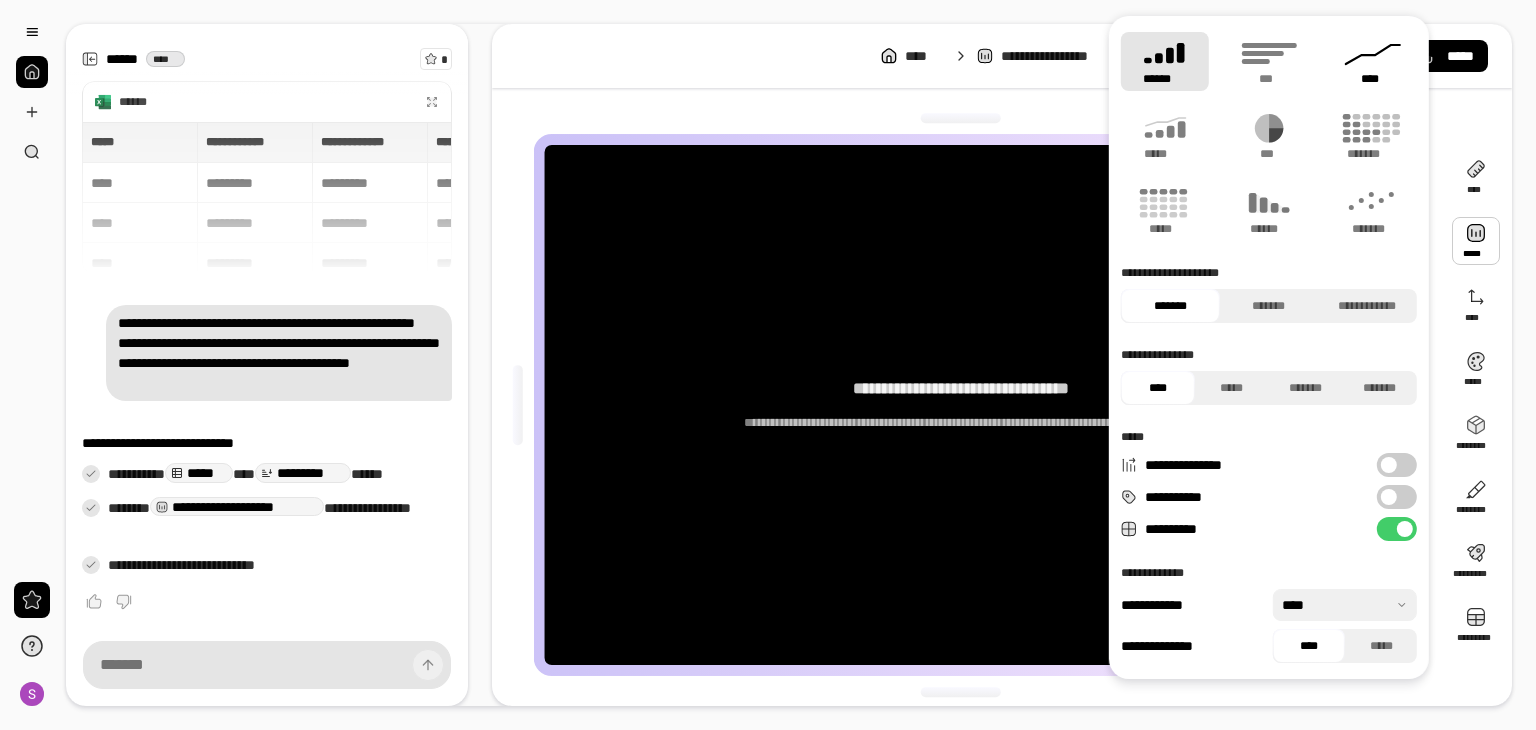 click on "****" at bounding box center (1373, 61) 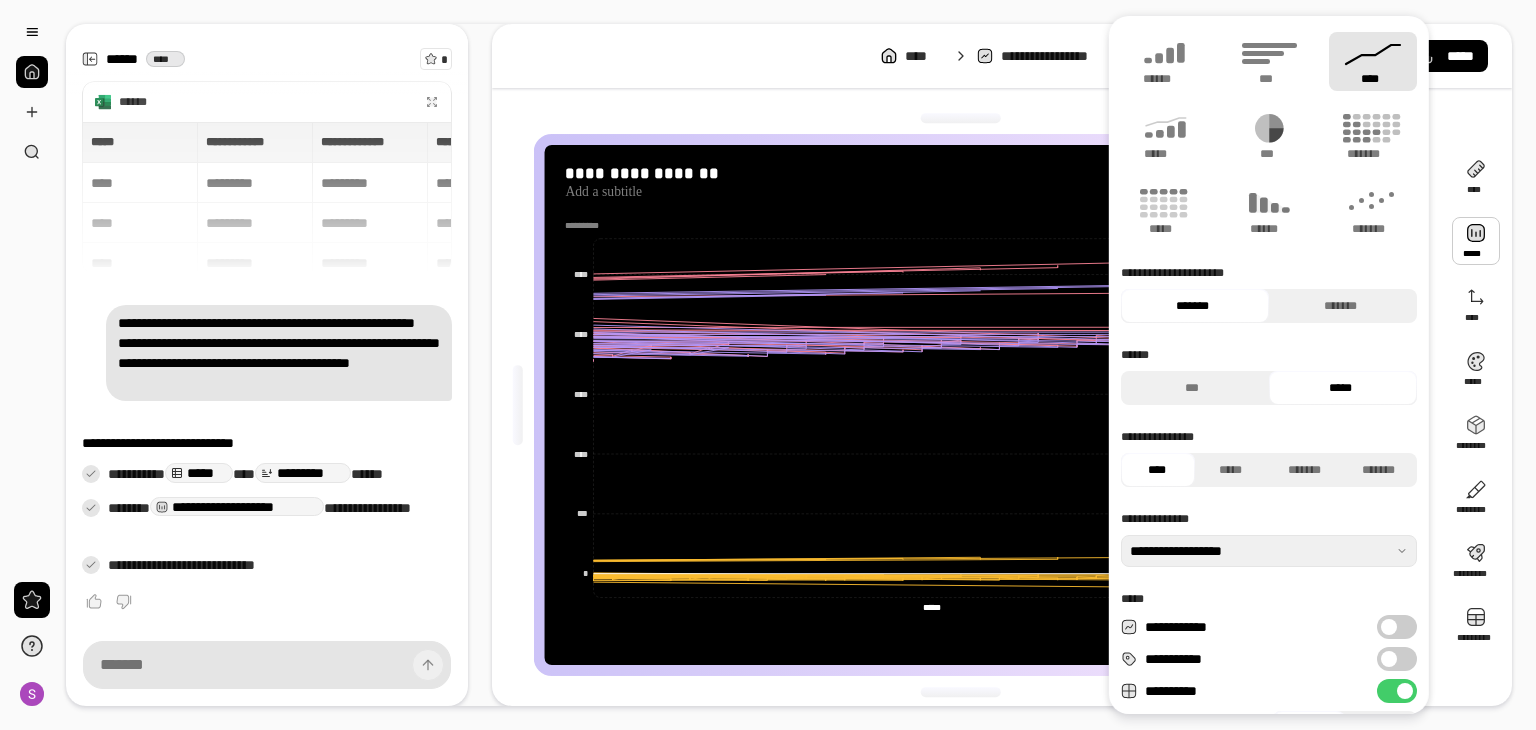 click on "**********" at bounding box center [1002, 56] 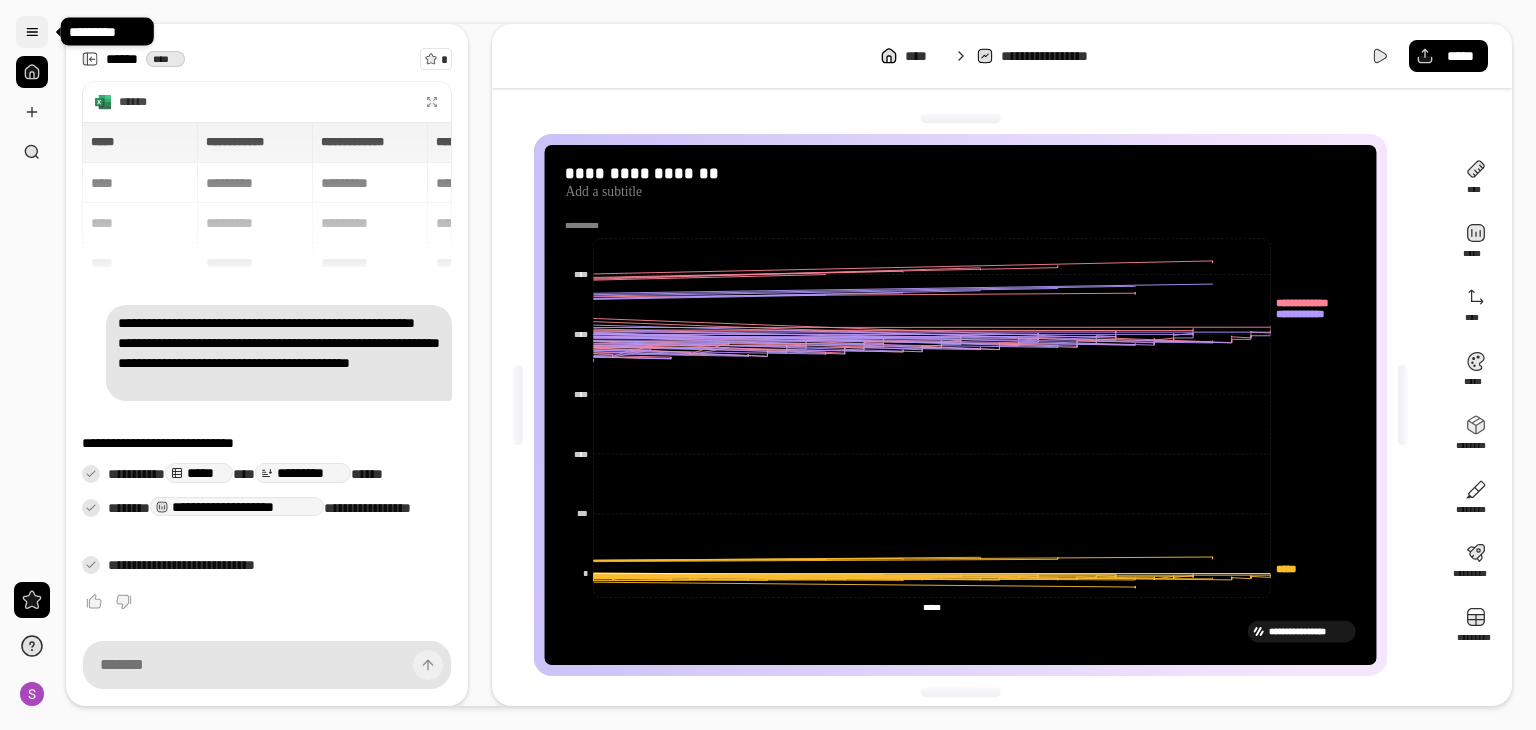 click at bounding box center [32, 32] 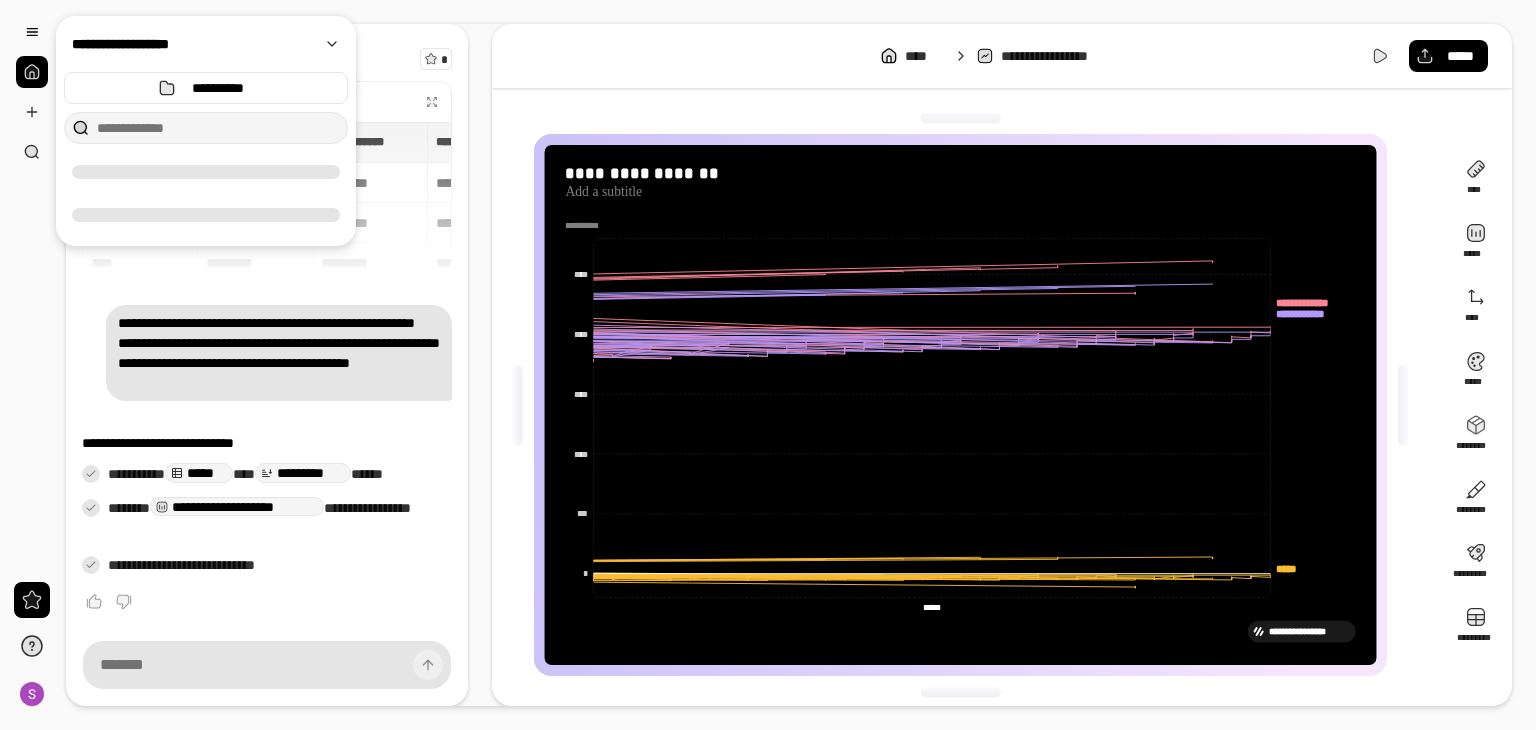 click at bounding box center [32, 112] 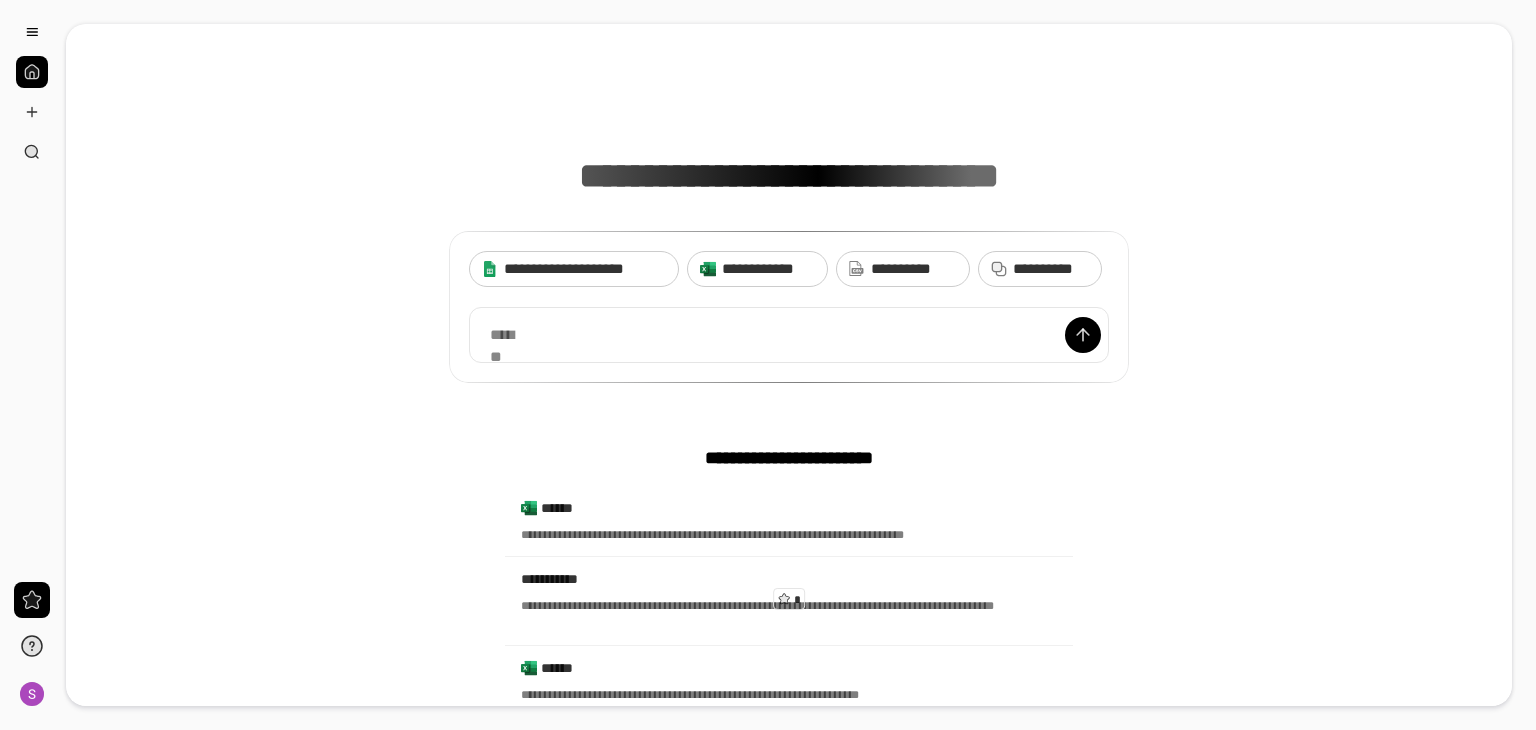 scroll, scrollTop: 0, scrollLeft: 0, axis: both 